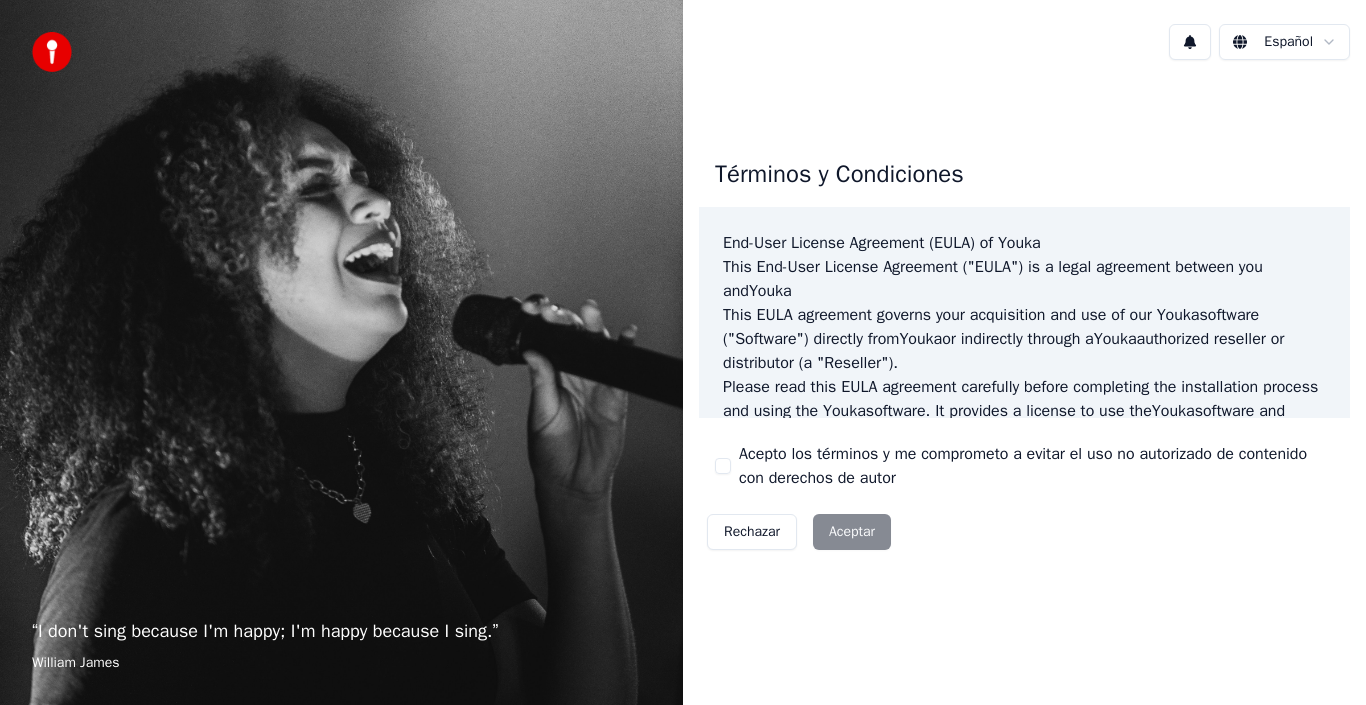 scroll, scrollTop: 0, scrollLeft: 0, axis: both 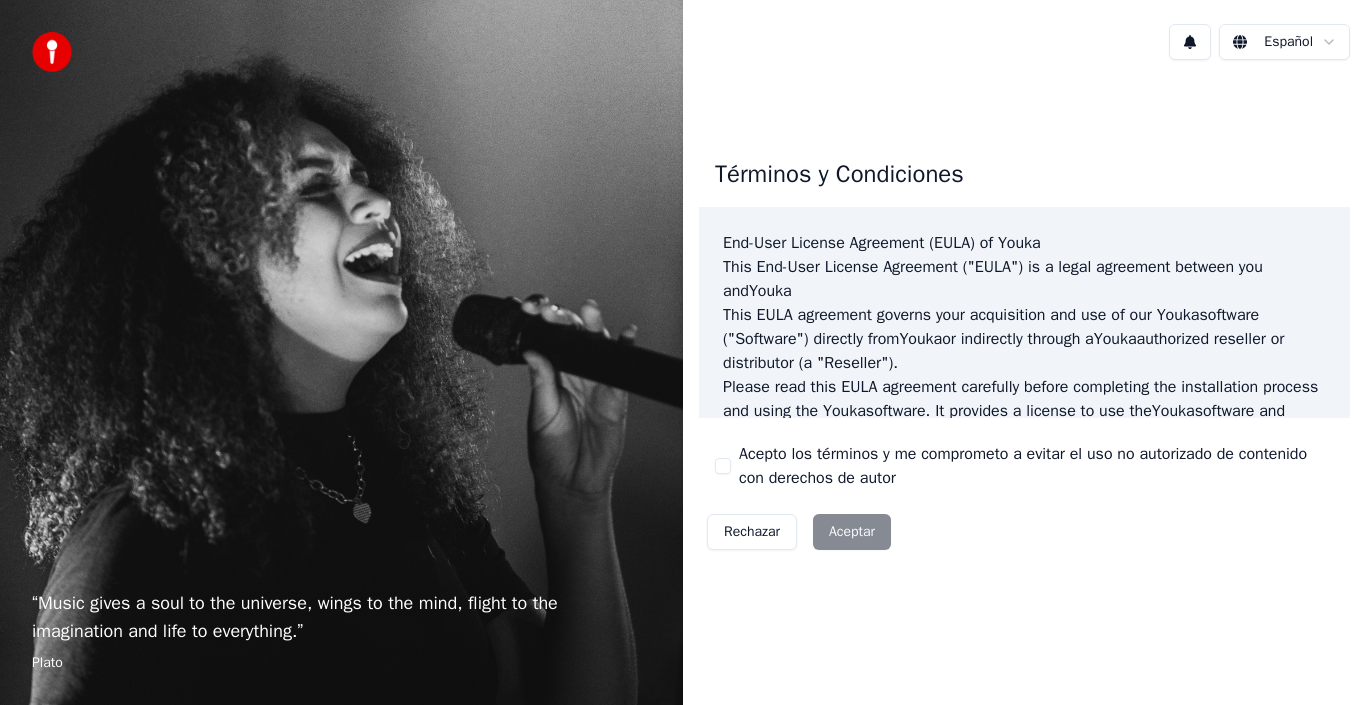 click on "Rechazar Aceptar" at bounding box center (799, 532) 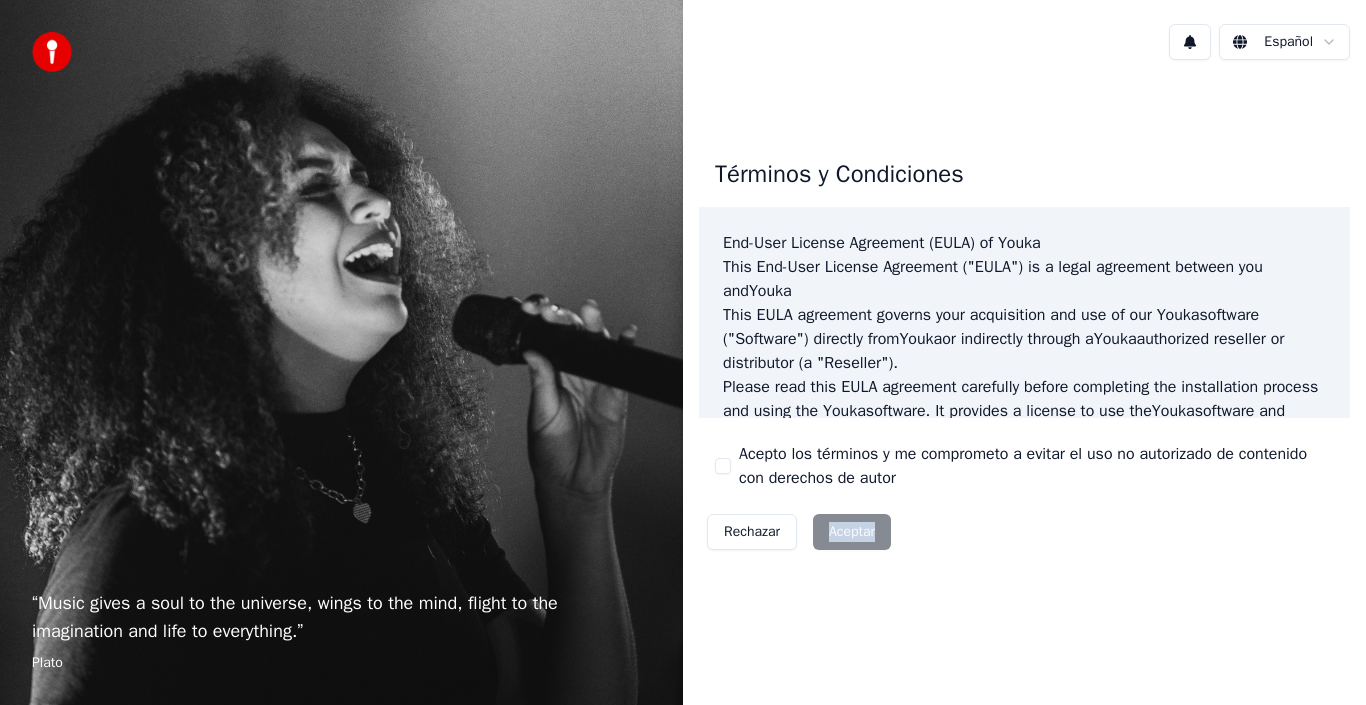 click on "Rechazar Aceptar" at bounding box center (799, 532) 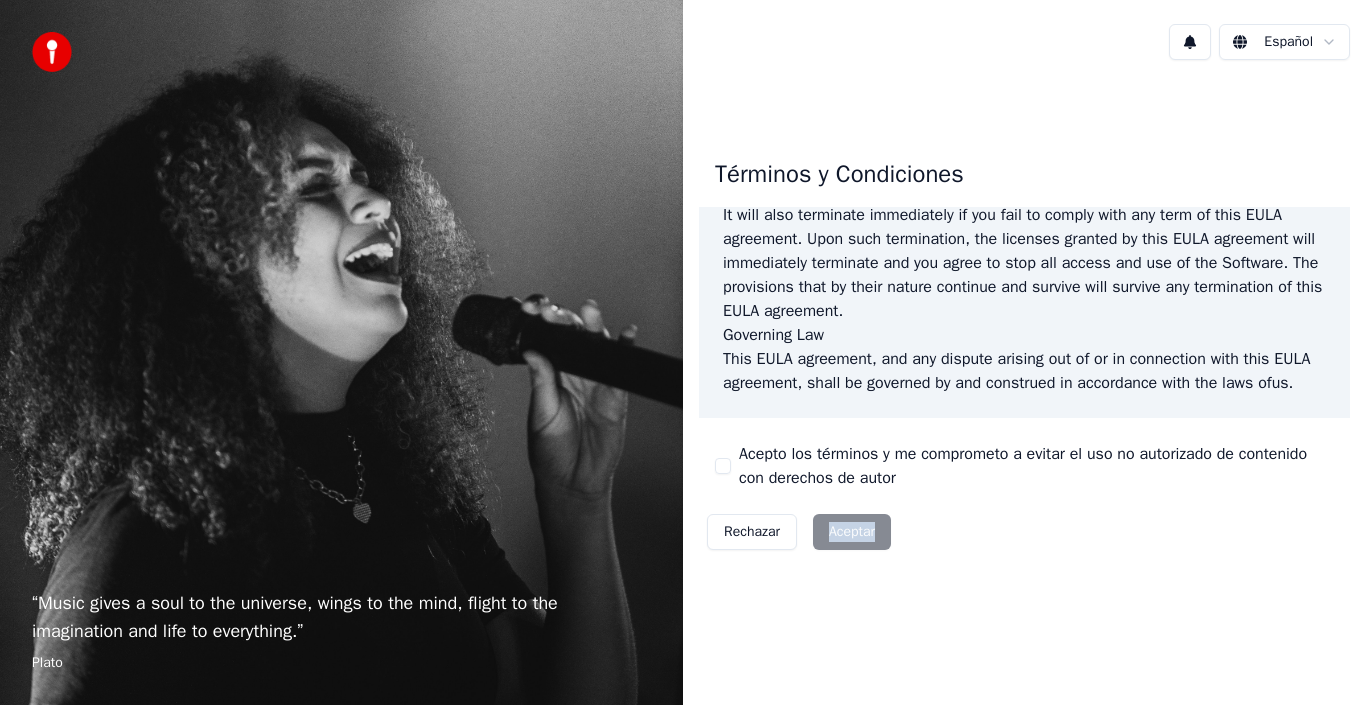 scroll, scrollTop: 1372, scrollLeft: 0, axis: vertical 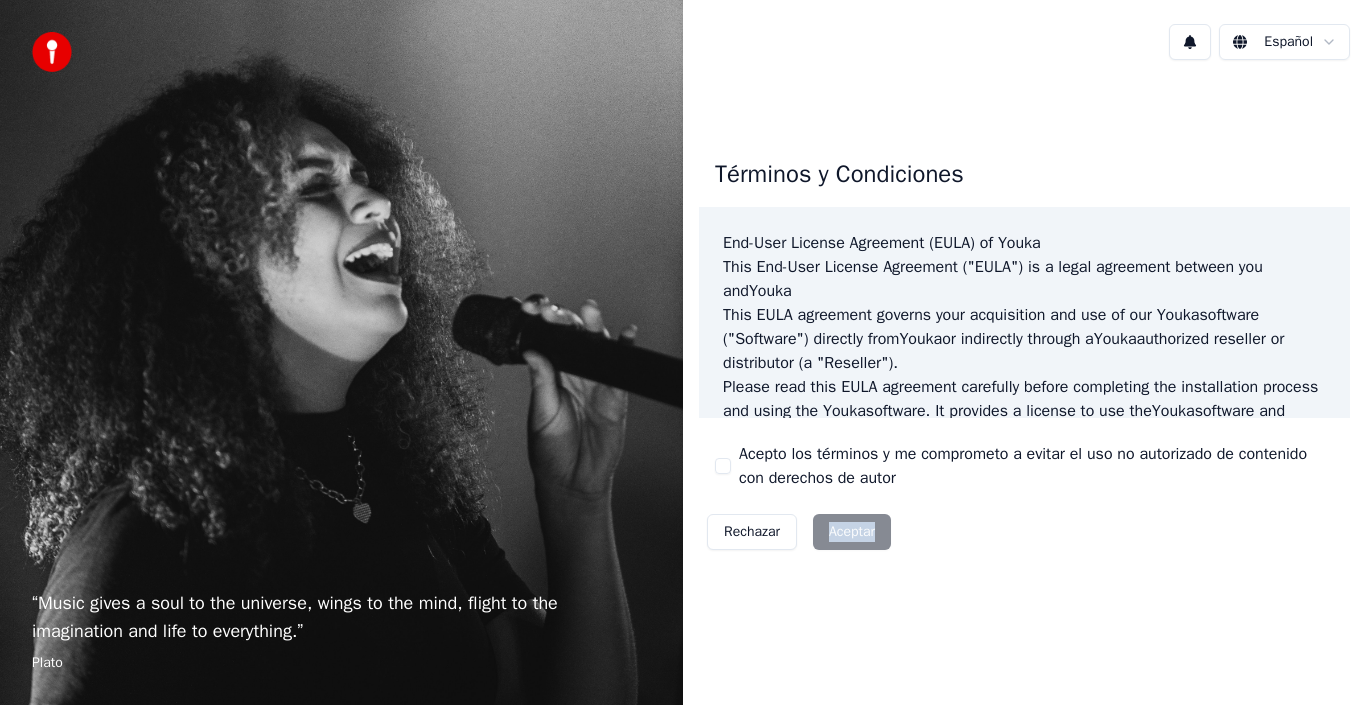 click on "Rechazar Aceptar" at bounding box center (799, 532) 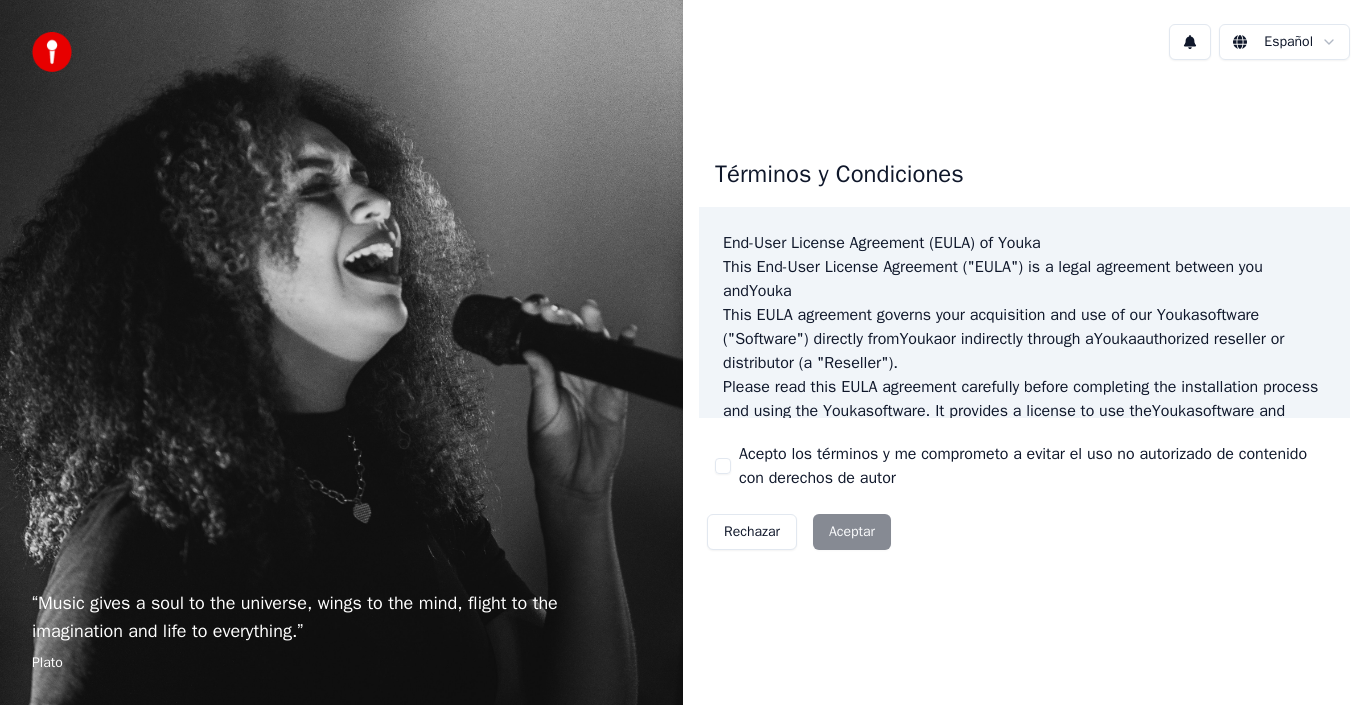 click on "Please read this EULA agreement carefully before completing the installation process and using the   Youka  software. It provides a license to use the  Youka  software and contains warranty information and liability disclaimers." at bounding box center [1024, 411] 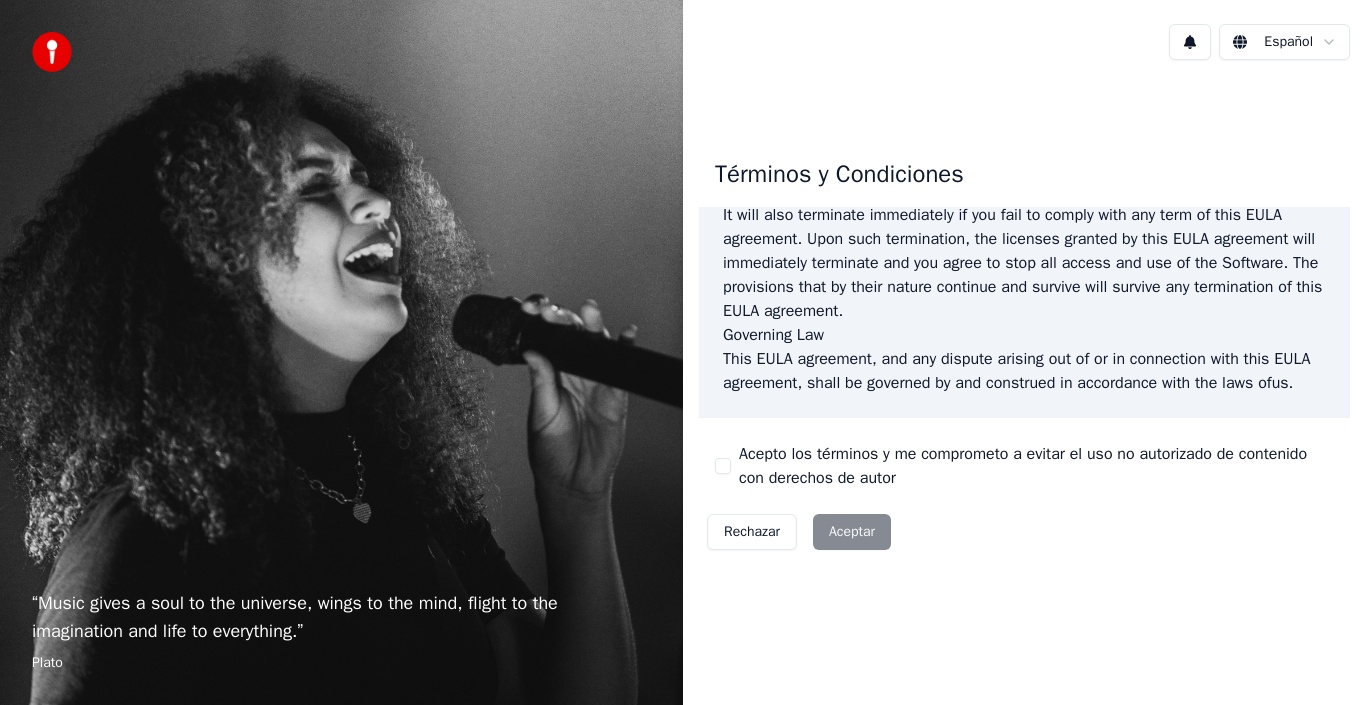 scroll, scrollTop: 1372, scrollLeft: 0, axis: vertical 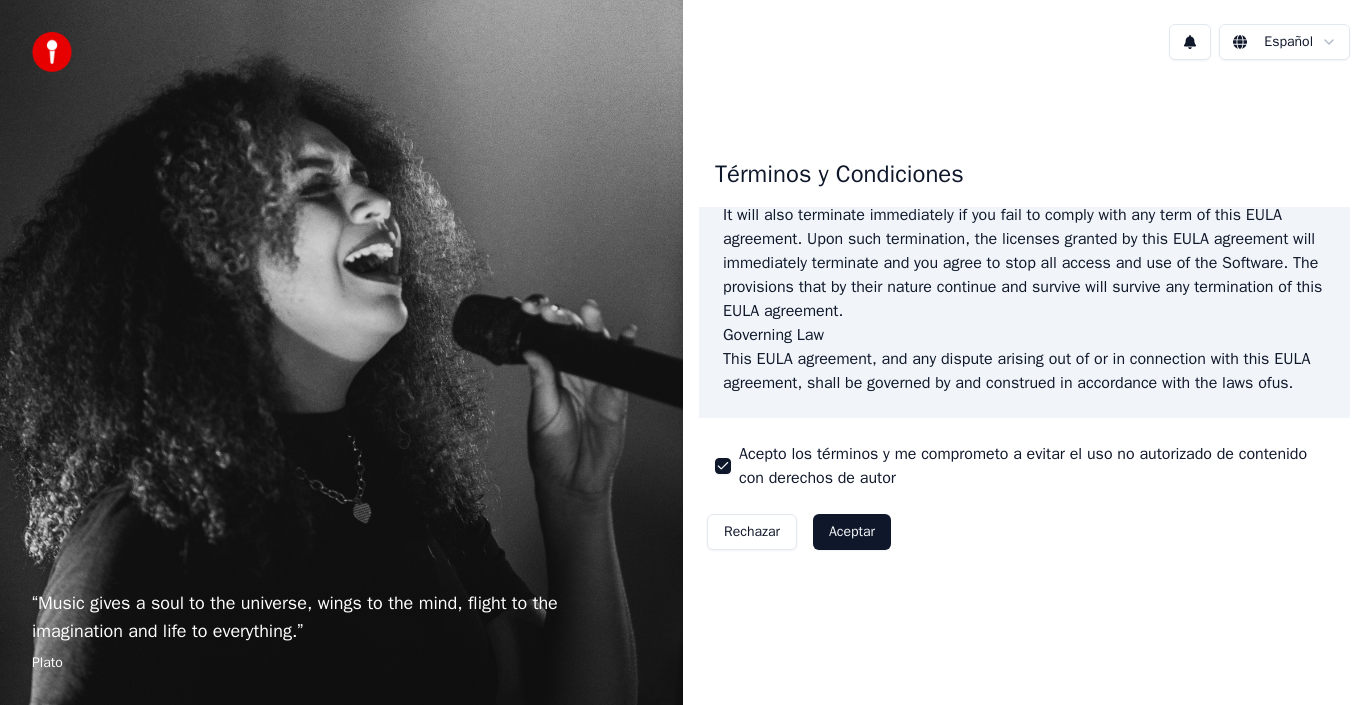 click on "Aceptar" at bounding box center [852, 532] 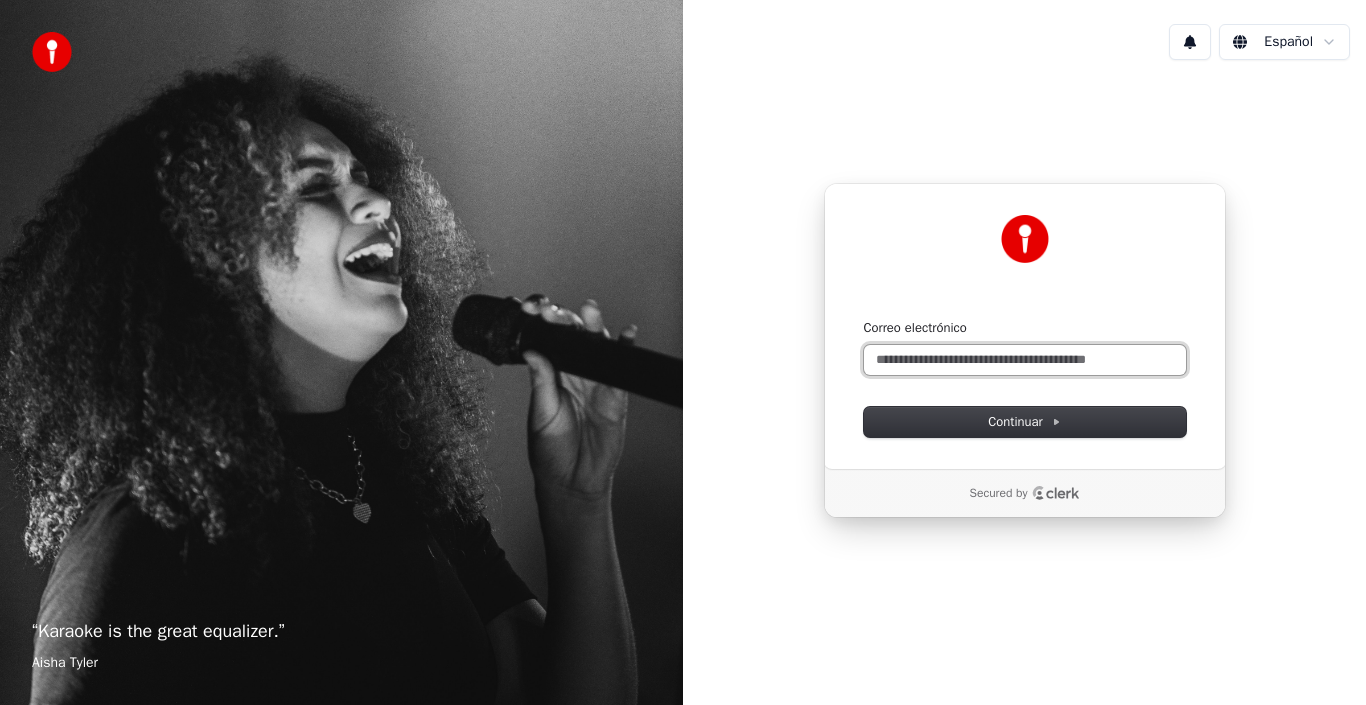 click on "Correo electrónico" at bounding box center [1025, 360] 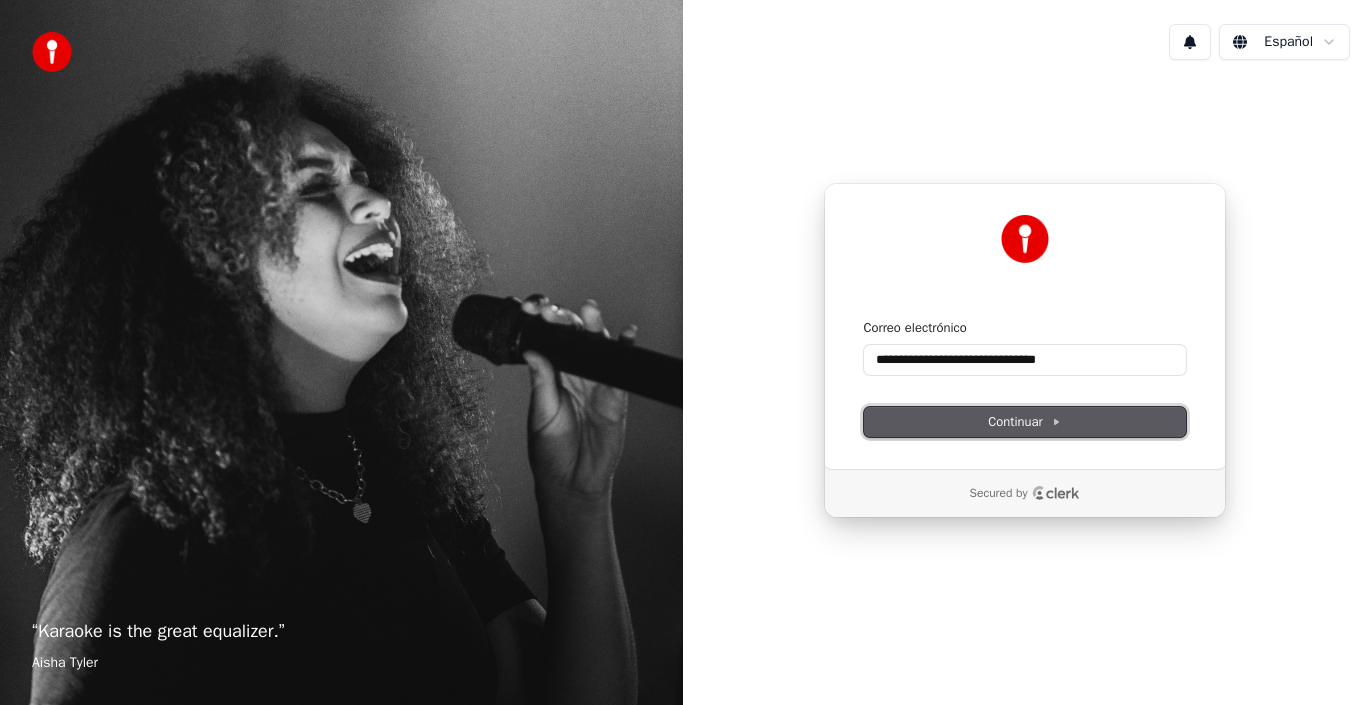 click on "Continuar" at bounding box center (1024, 422) 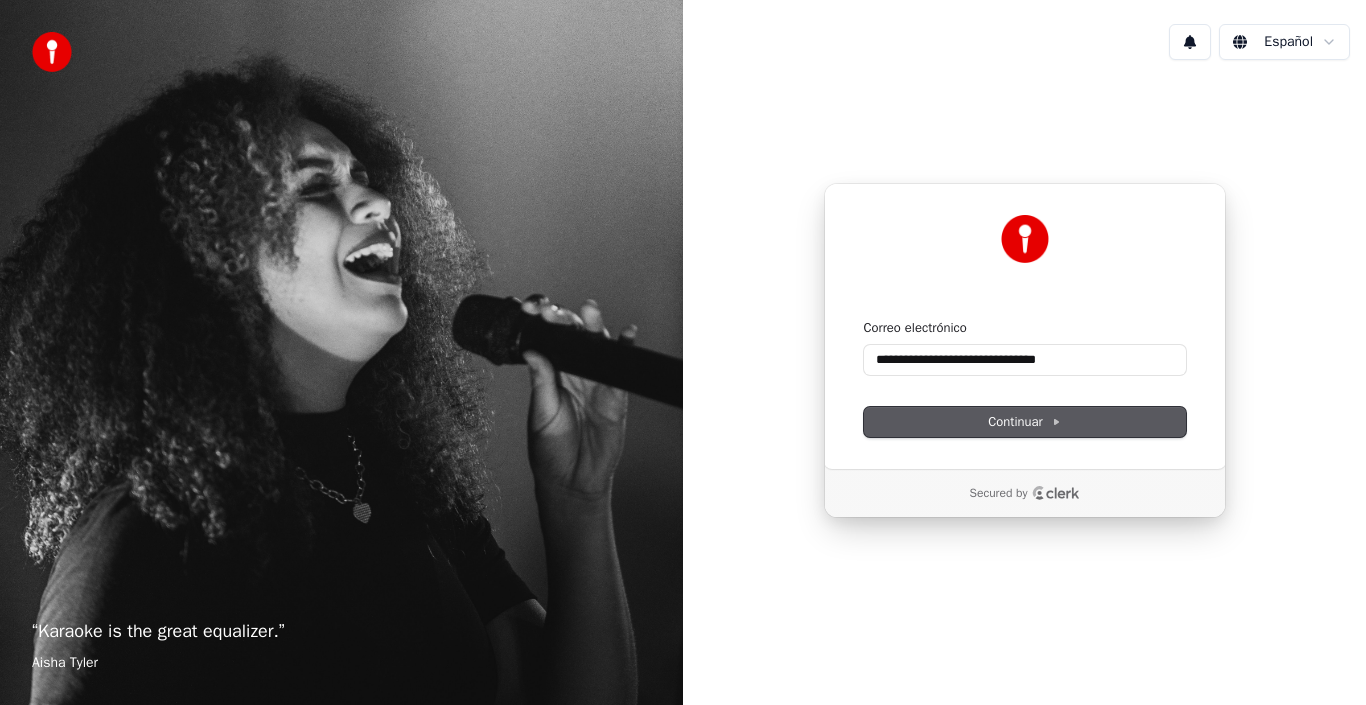 type on "**********" 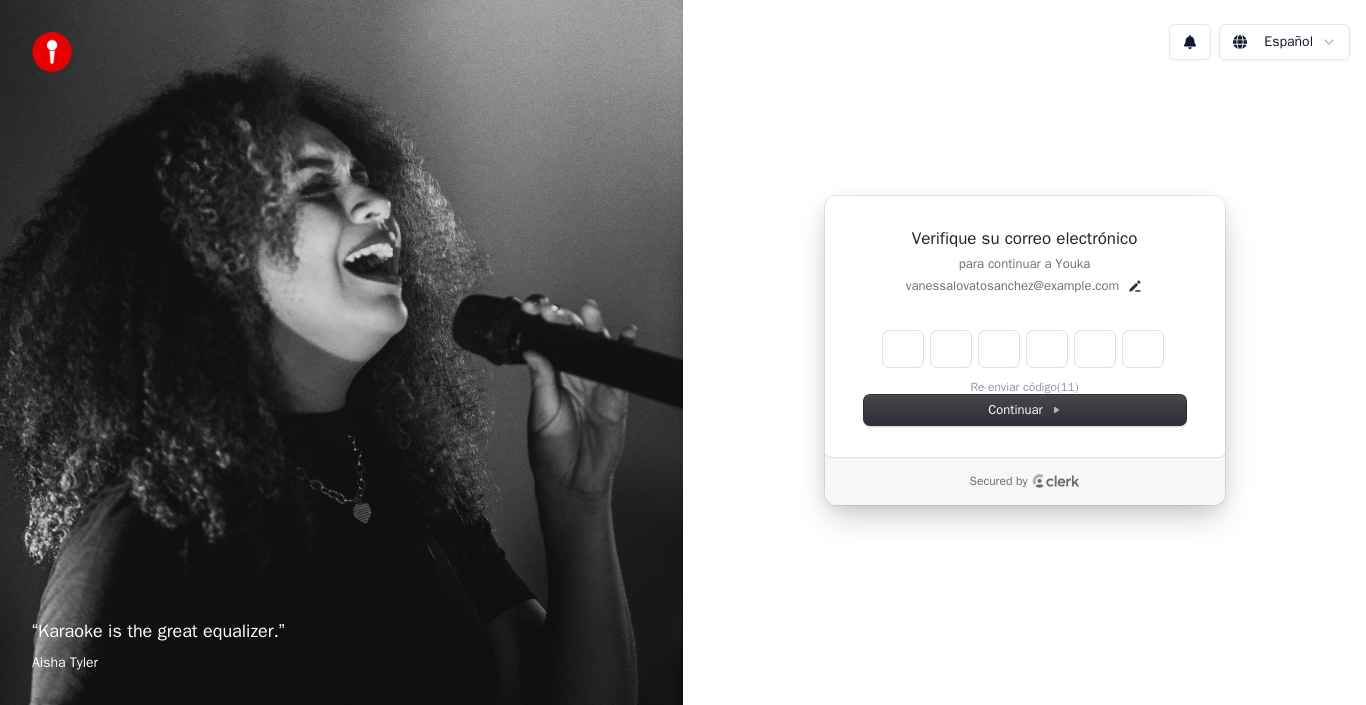 type on "*" 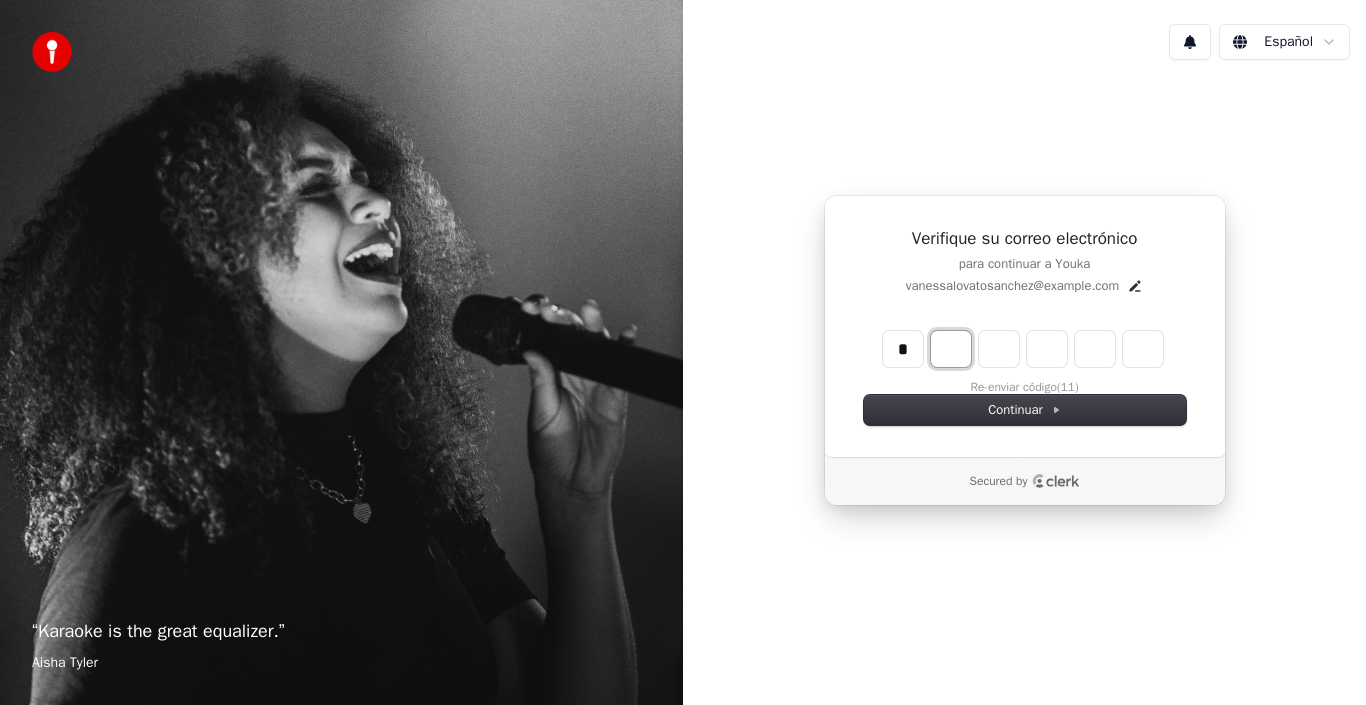 type on "*" 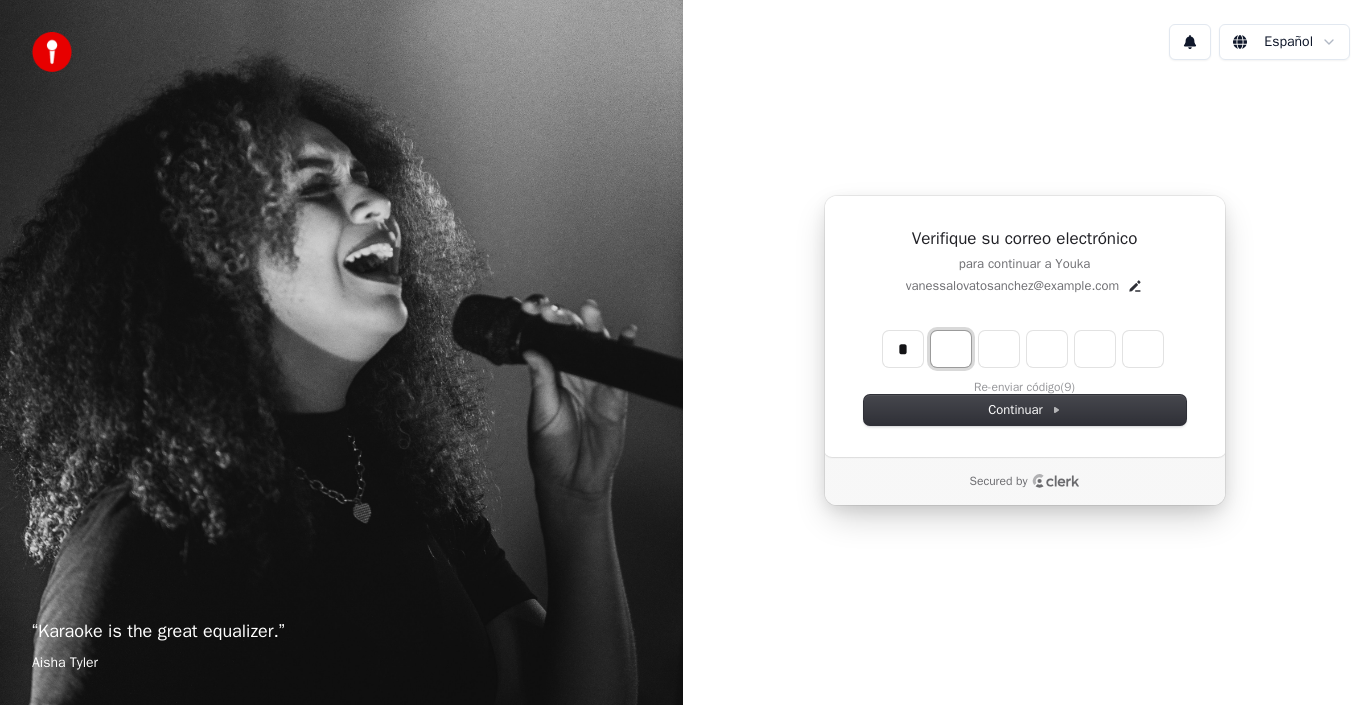 type on "*" 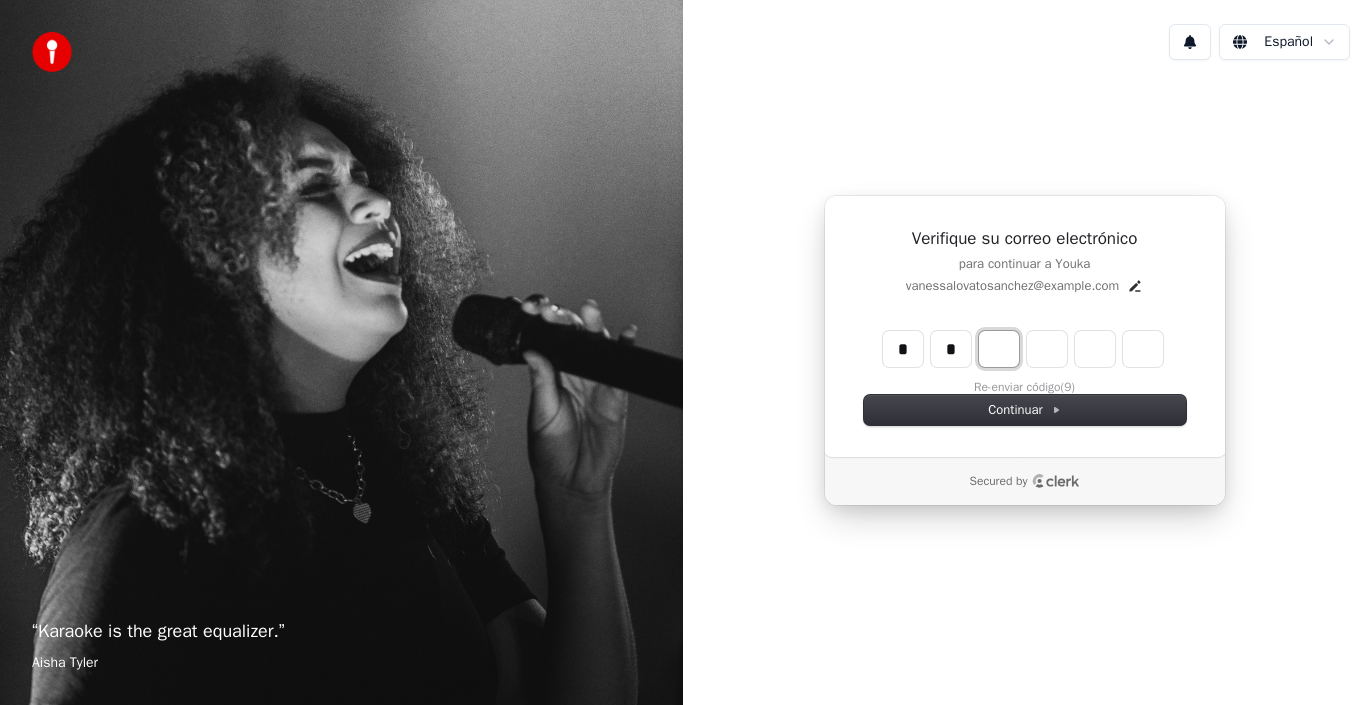 type on "**" 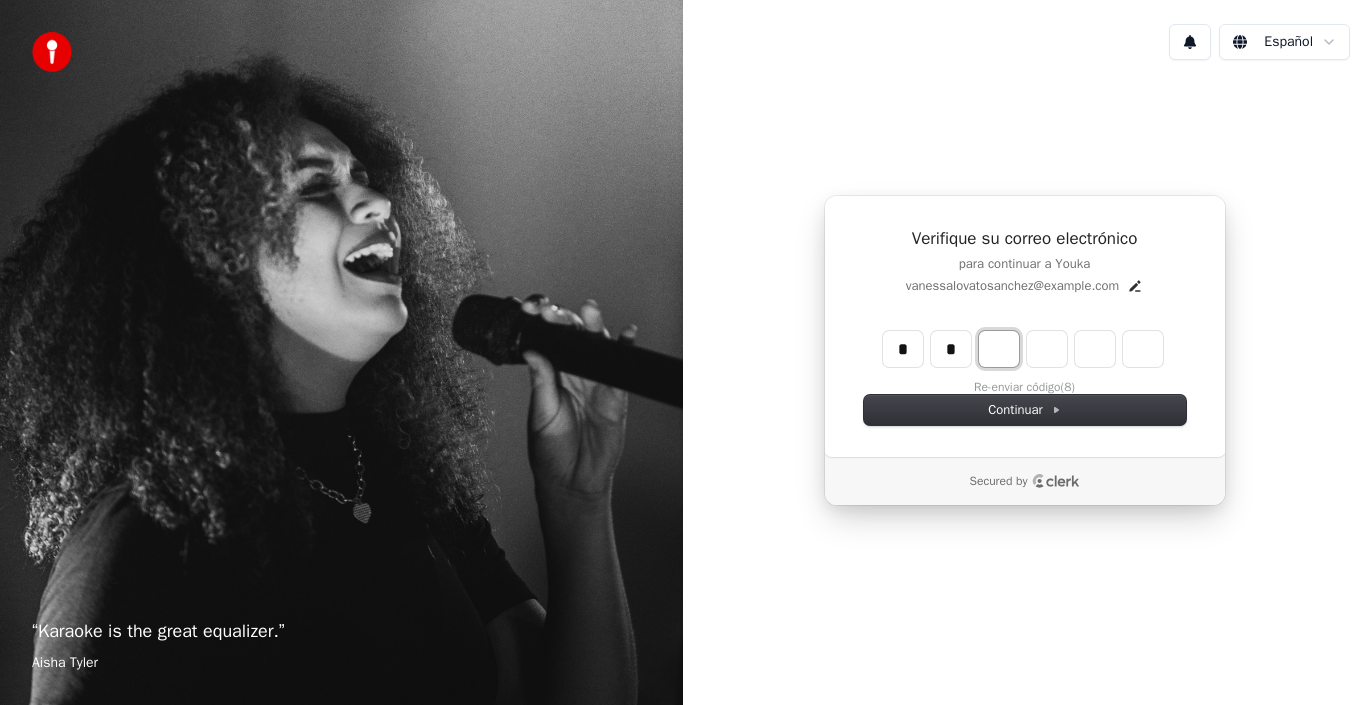 type on "*" 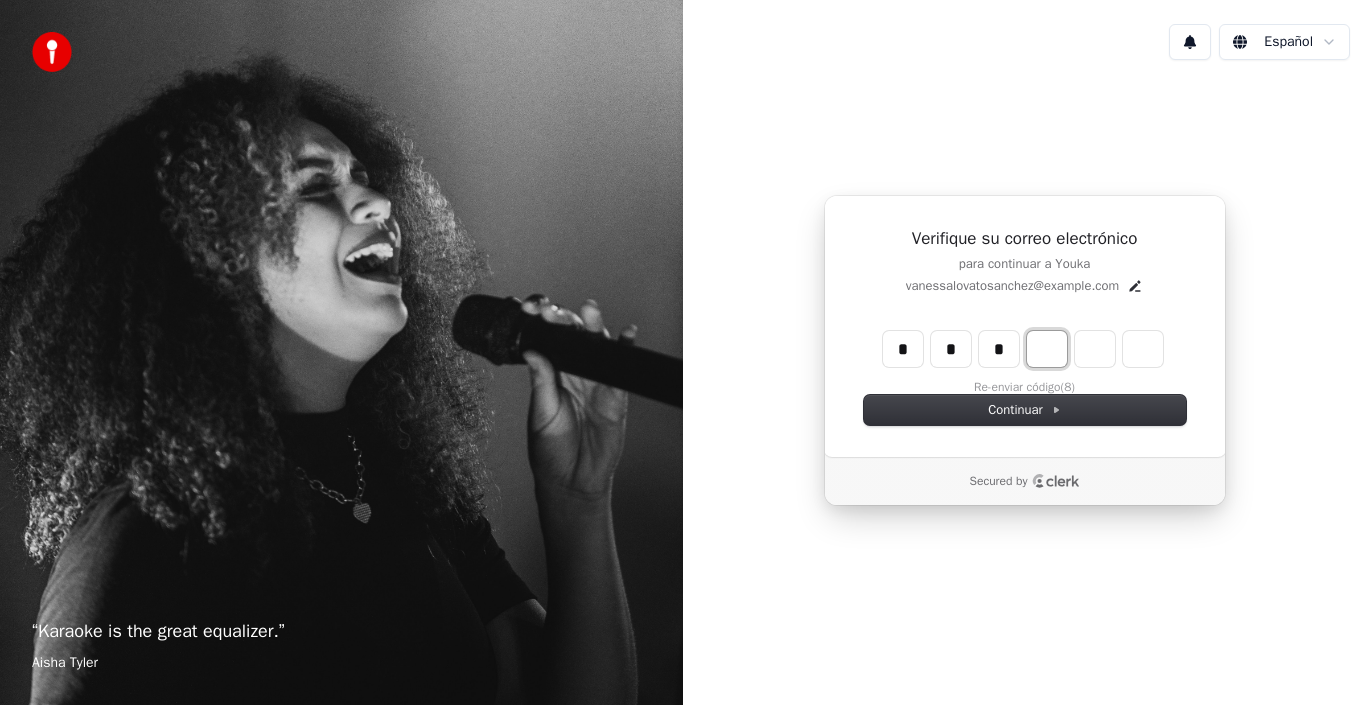 type on "***" 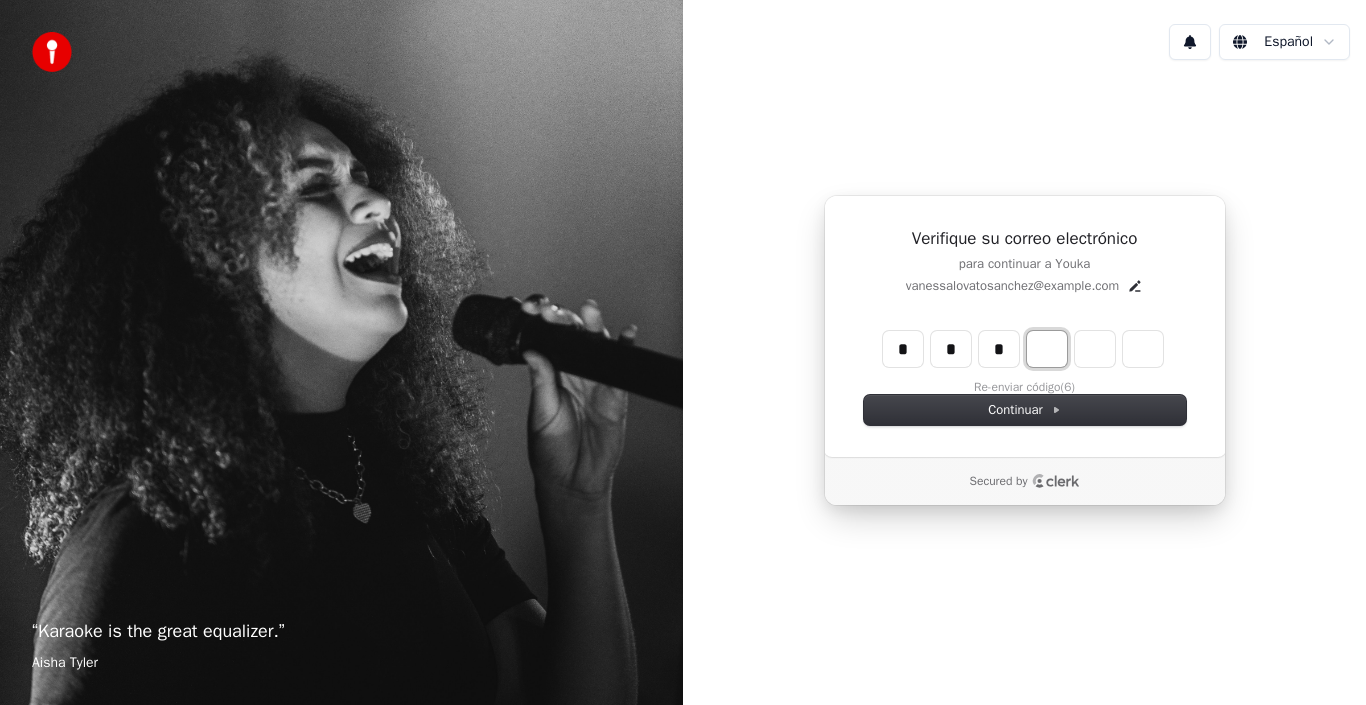 type on "*" 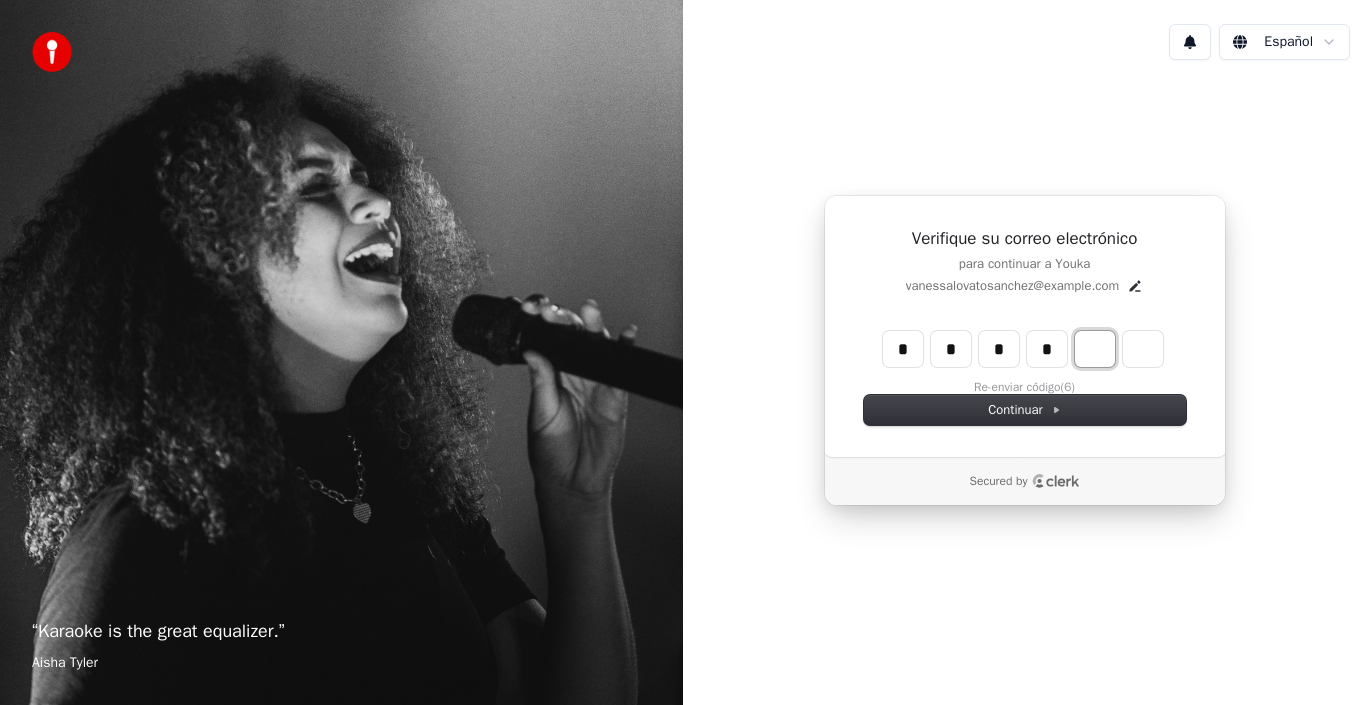 type on "****" 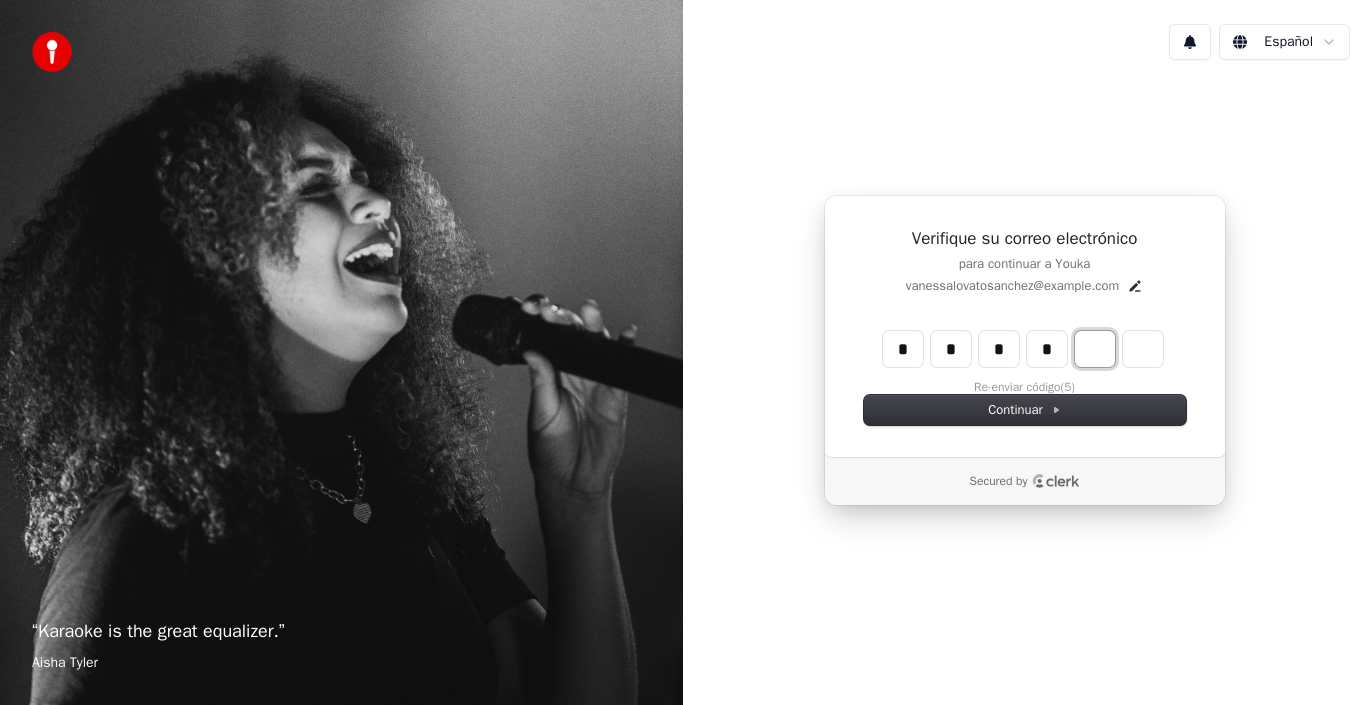 type on "*" 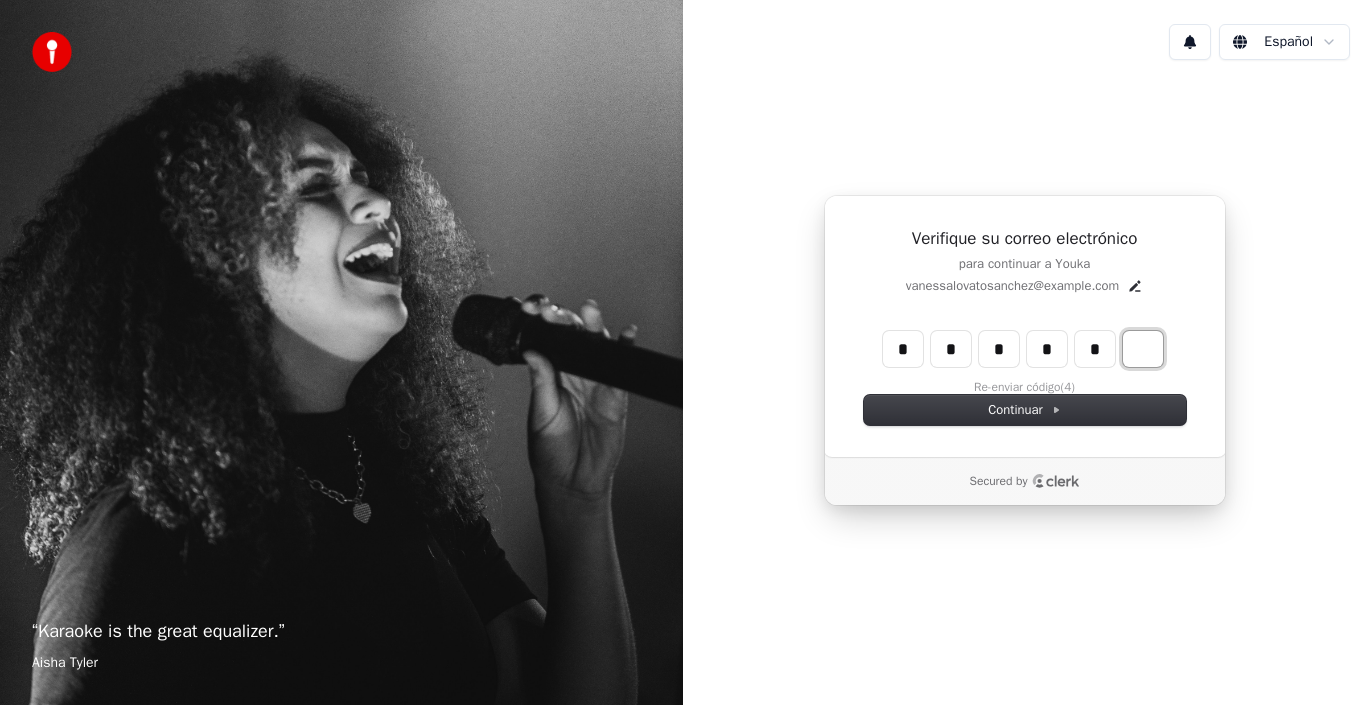type on "******" 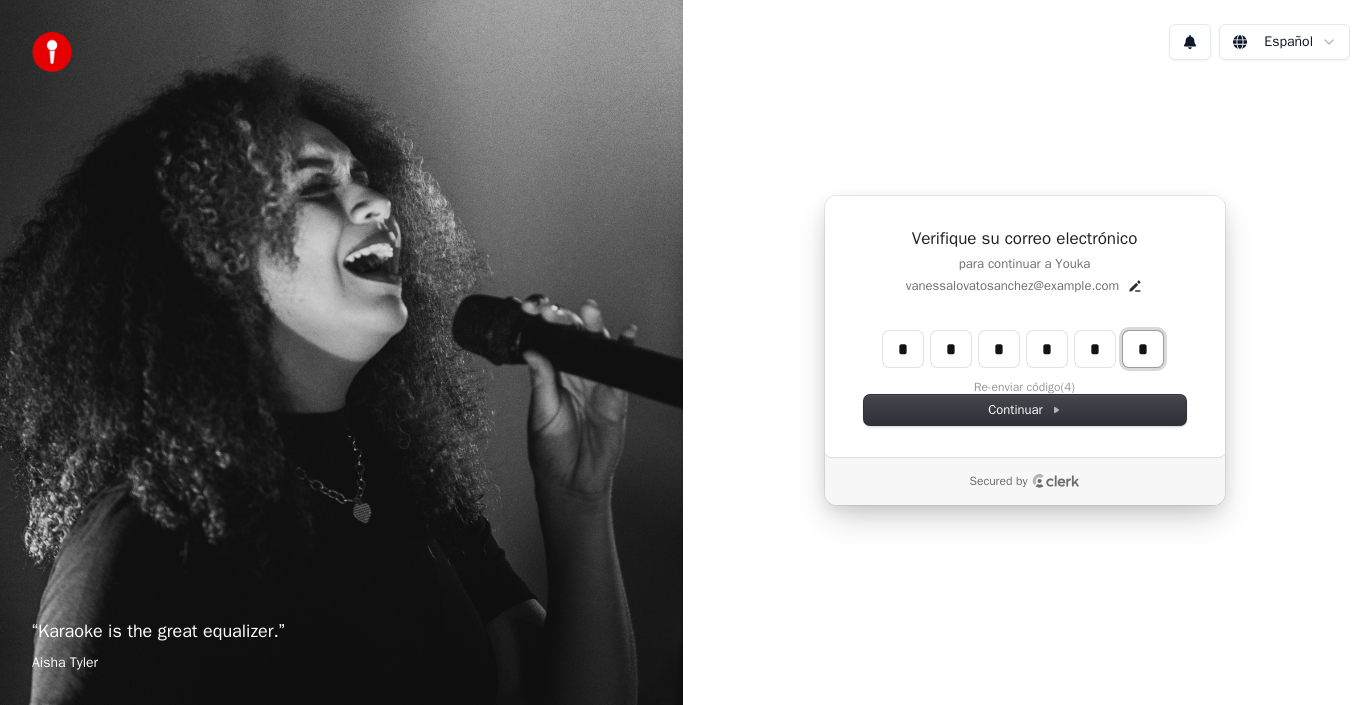 type on "*" 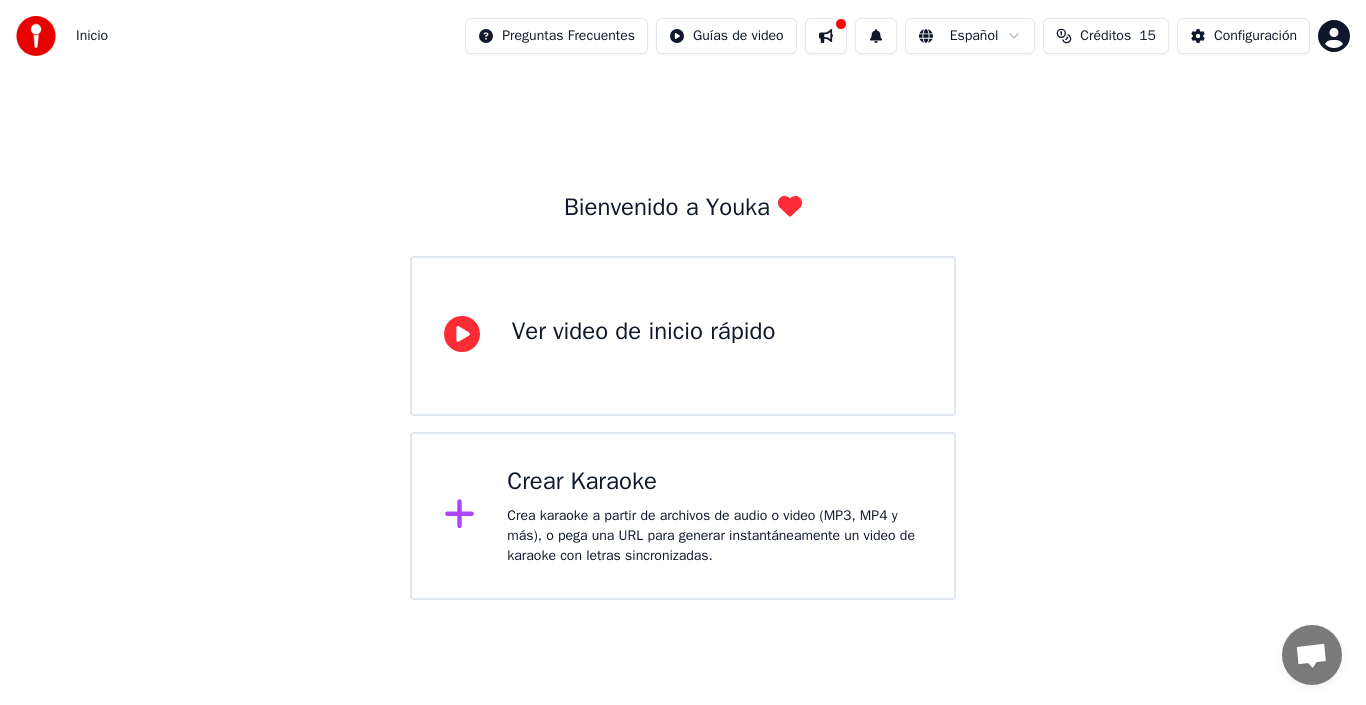 click on "Ver video de inicio rápido" at bounding box center [644, 332] 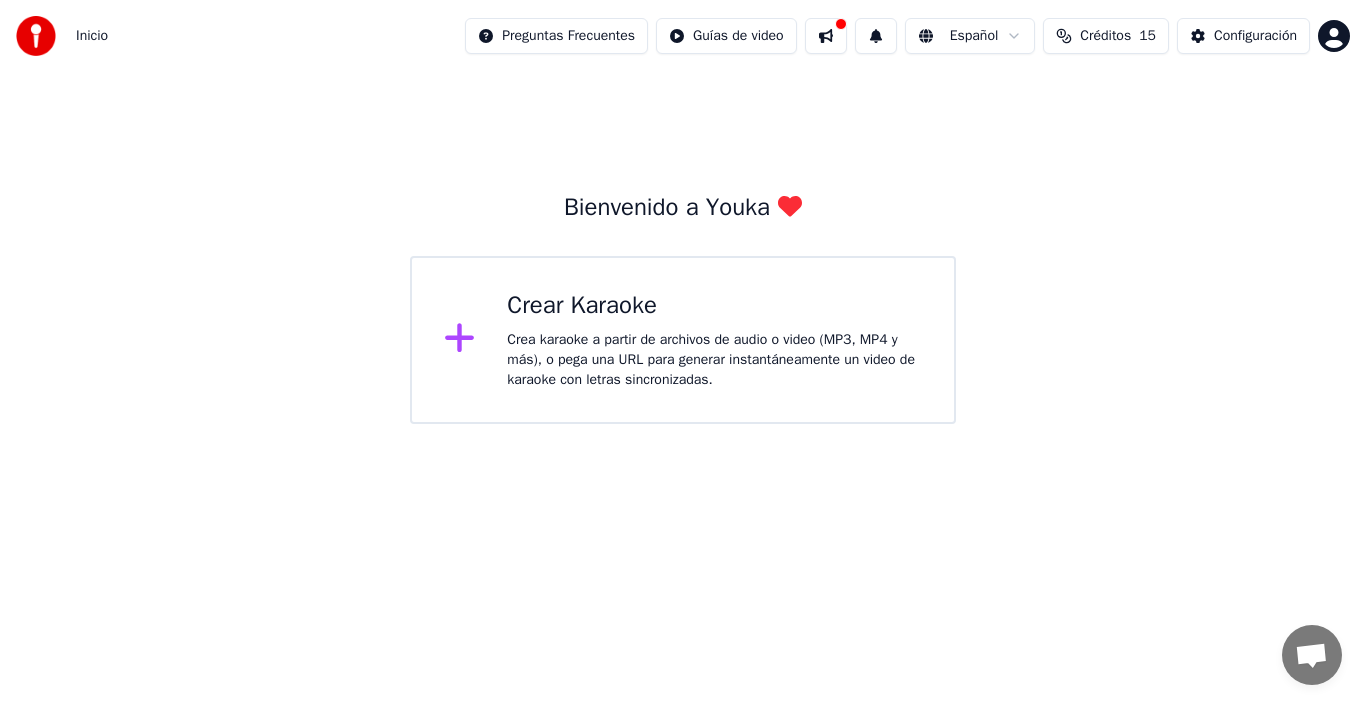 click on "Crea karaoke a partir de archivos de audio o video (MP3, MP4 y más), o pega una URL para generar instantáneamente un video de karaoke con letras sincronizadas." at bounding box center [714, 360] 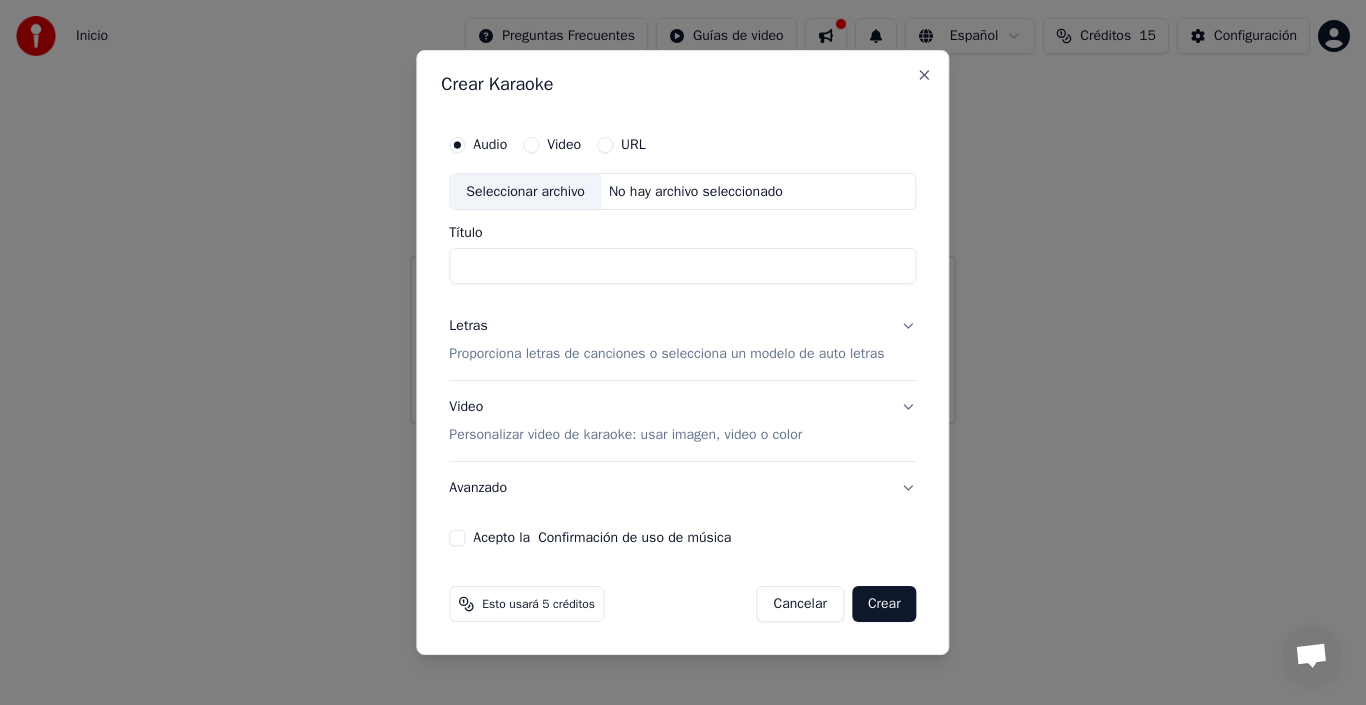 click on "Seleccionar archivo" at bounding box center [525, 192] 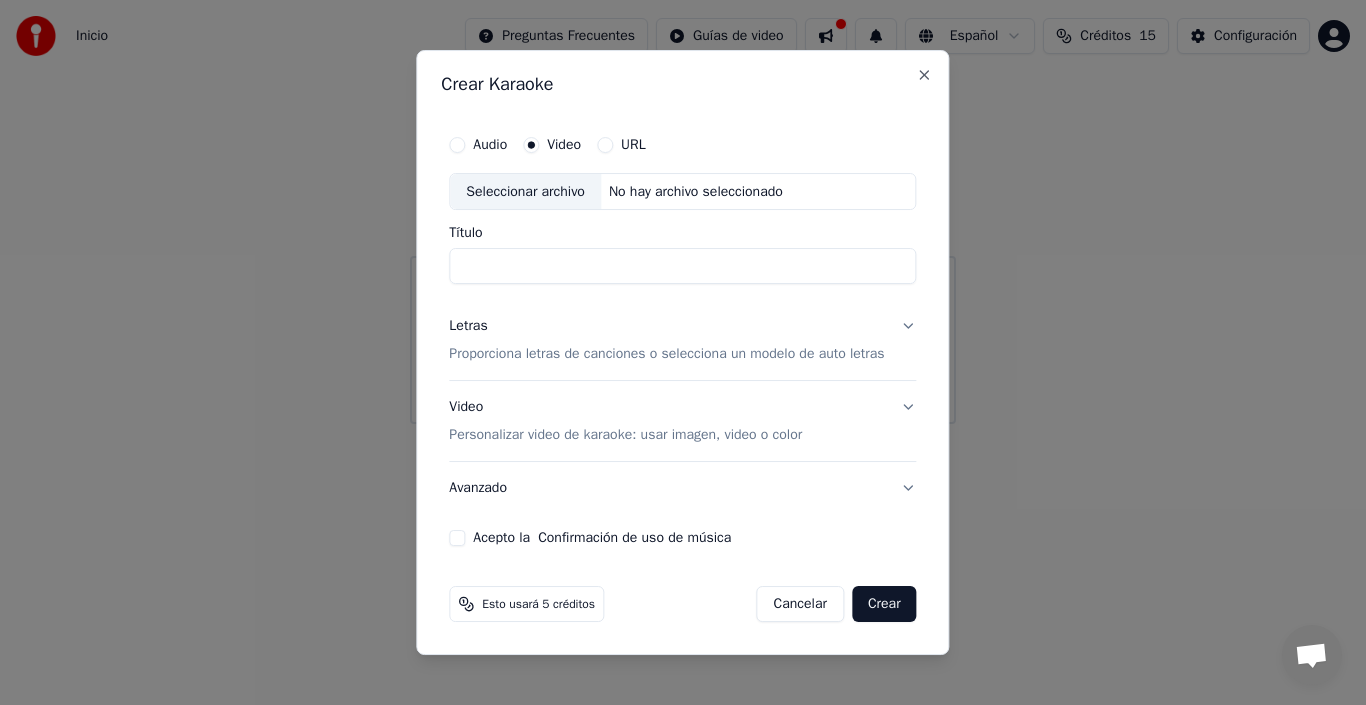 click on "Seleccionar archivo" at bounding box center (525, 192) 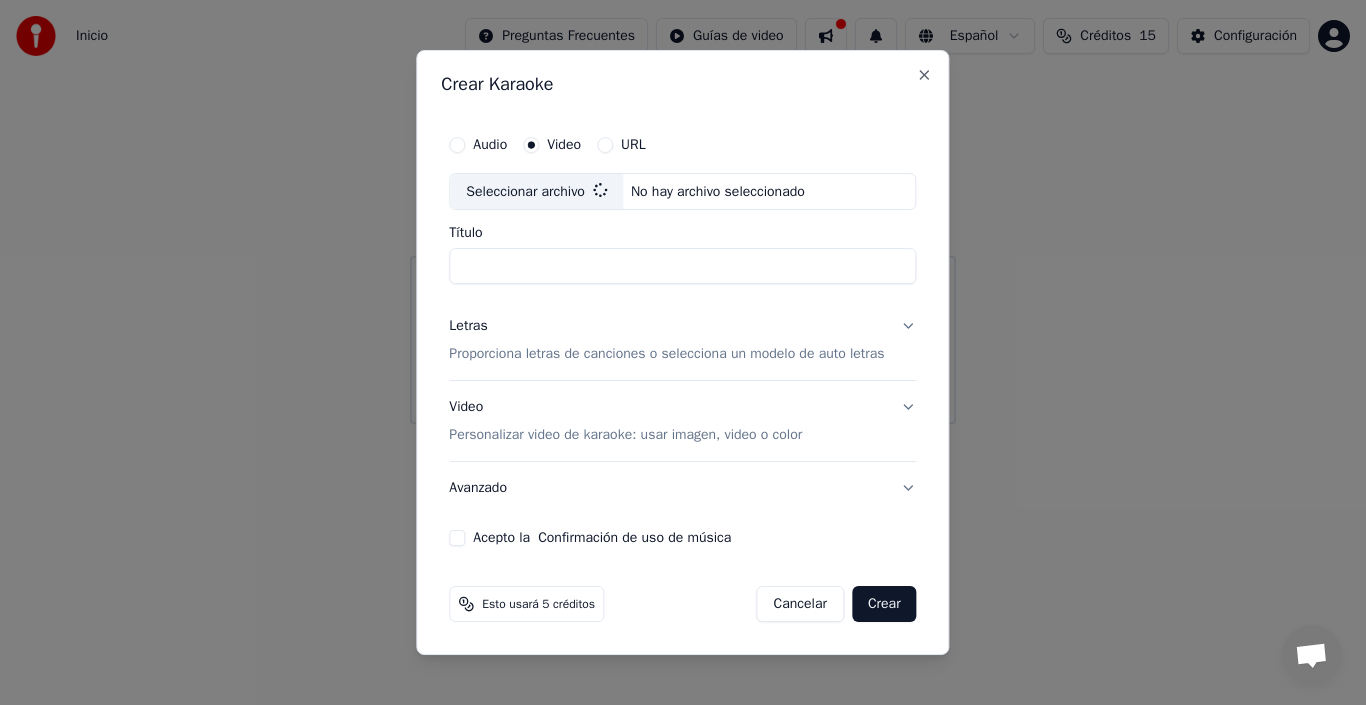 type on "**********" 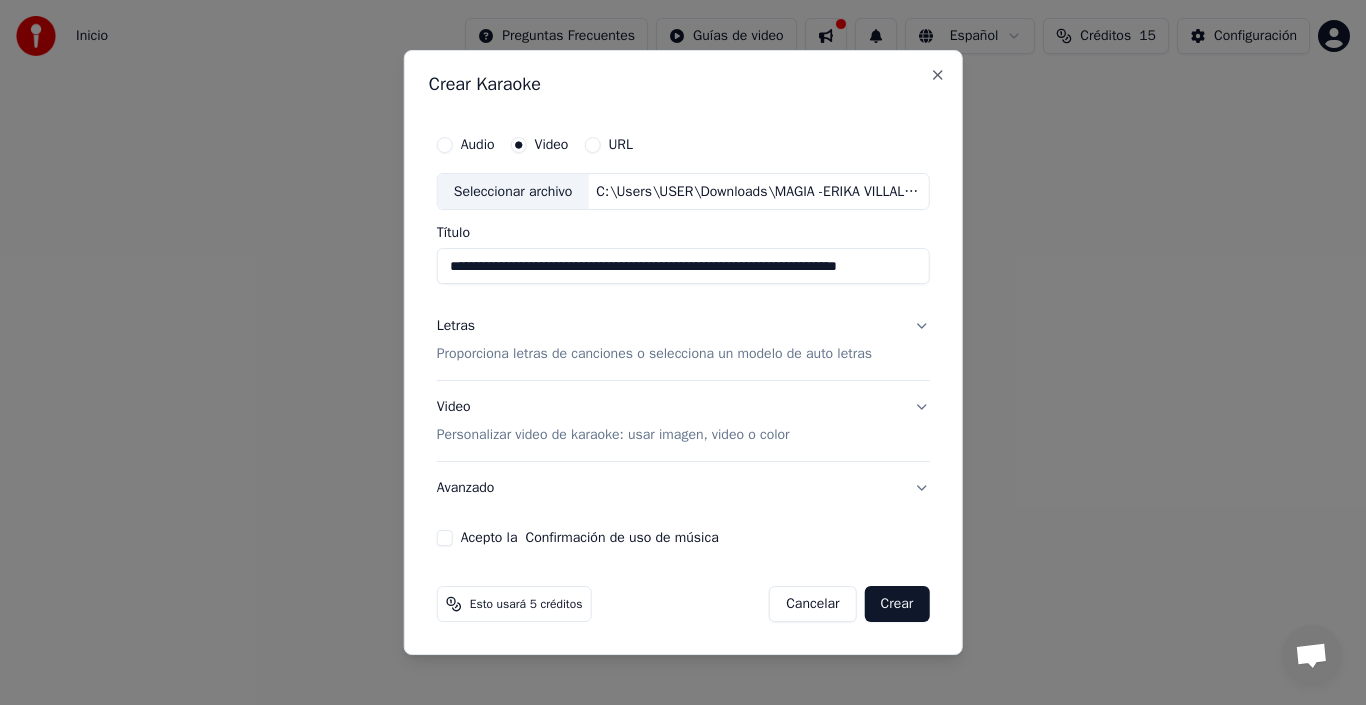 click on "Acepto la   Confirmación de uso de música" at bounding box center (445, 538) 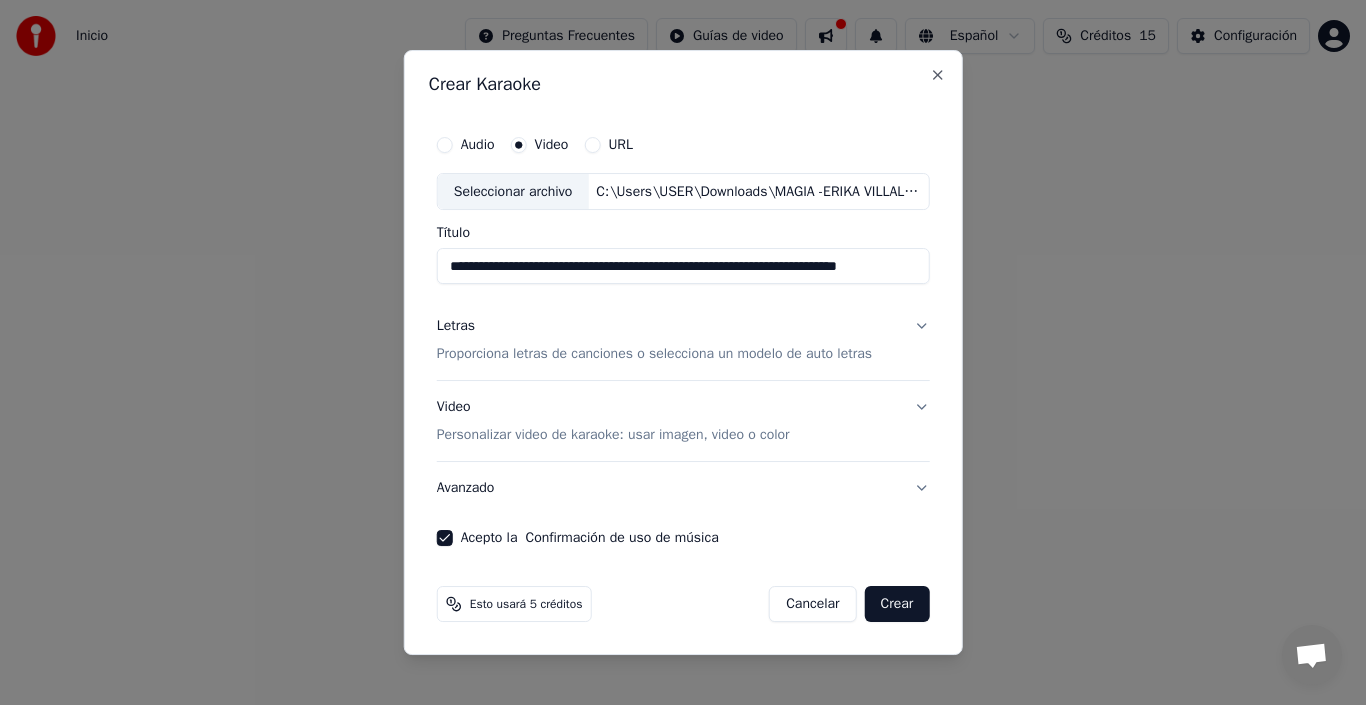click on "Crear" at bounding box center (897, 604) 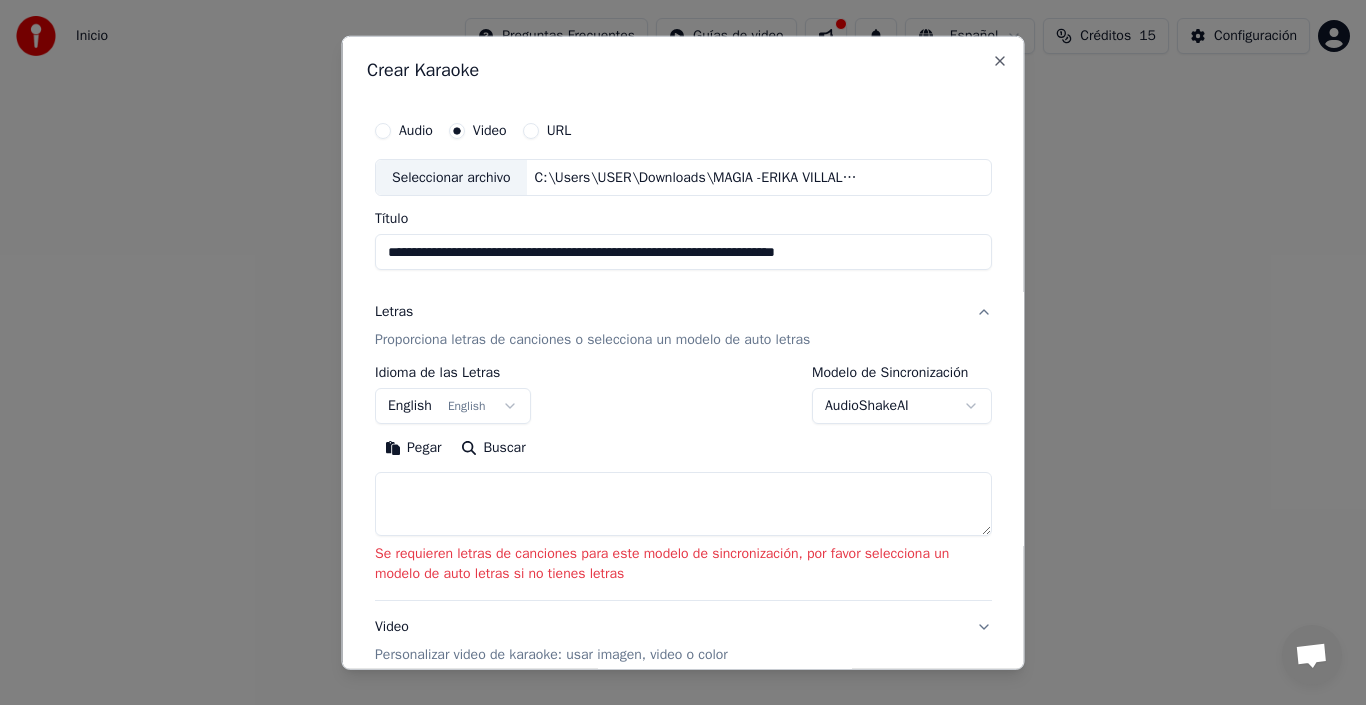 click on "English English" at bounding box center [453, 406] 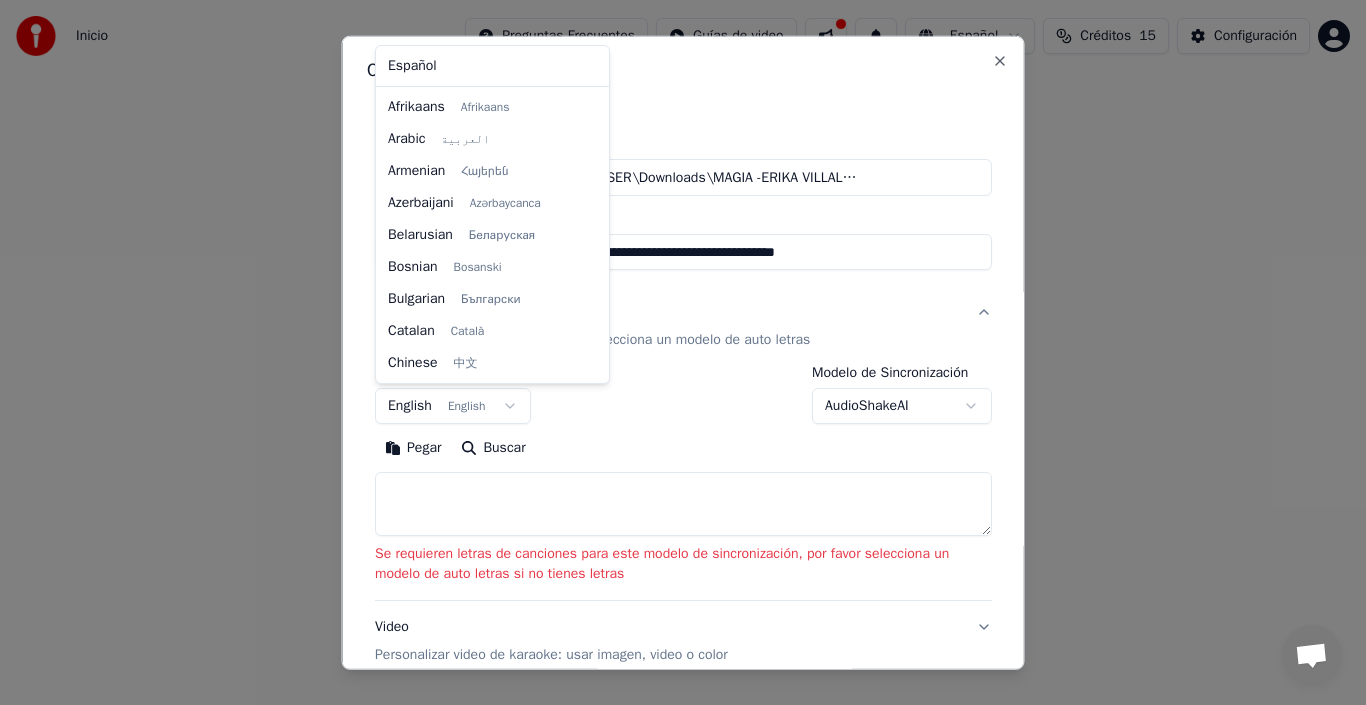 scroll, scrollTop: 160, scrollLeft: 0, axis: vertical 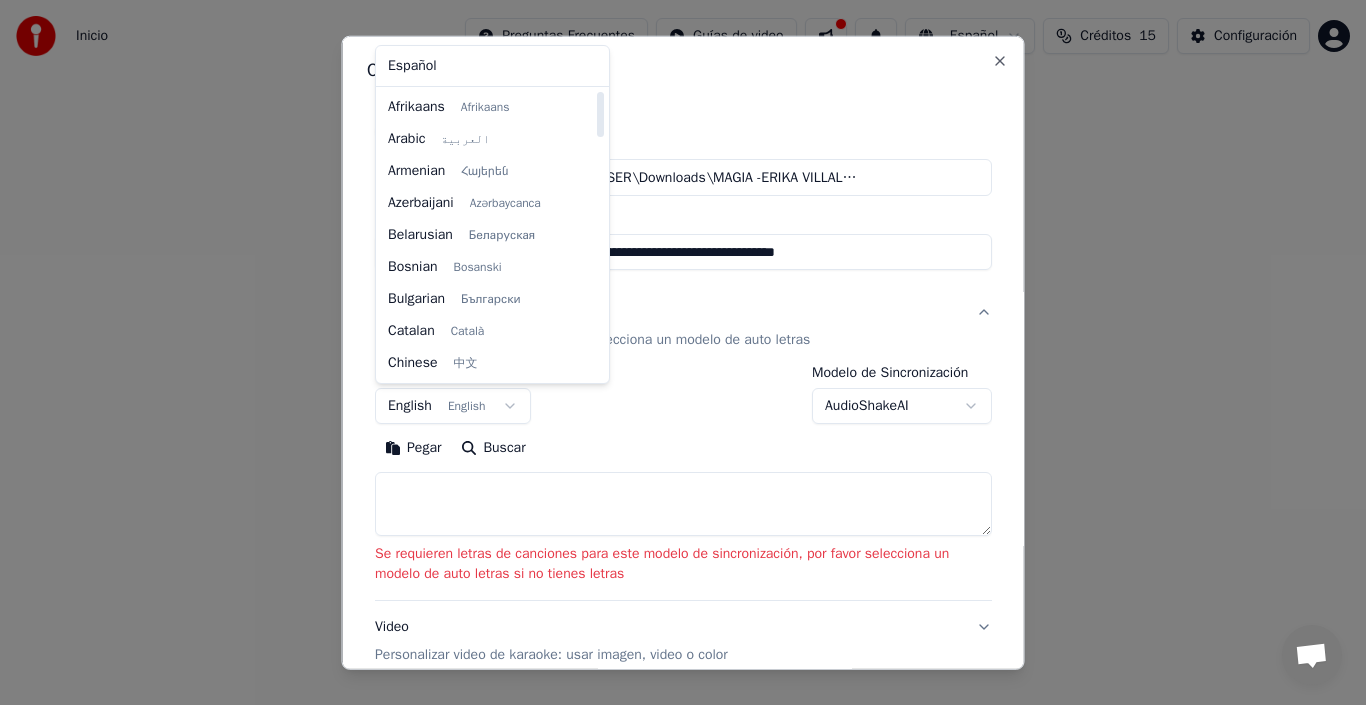 click on "**********" at bounding box center (683, 212) 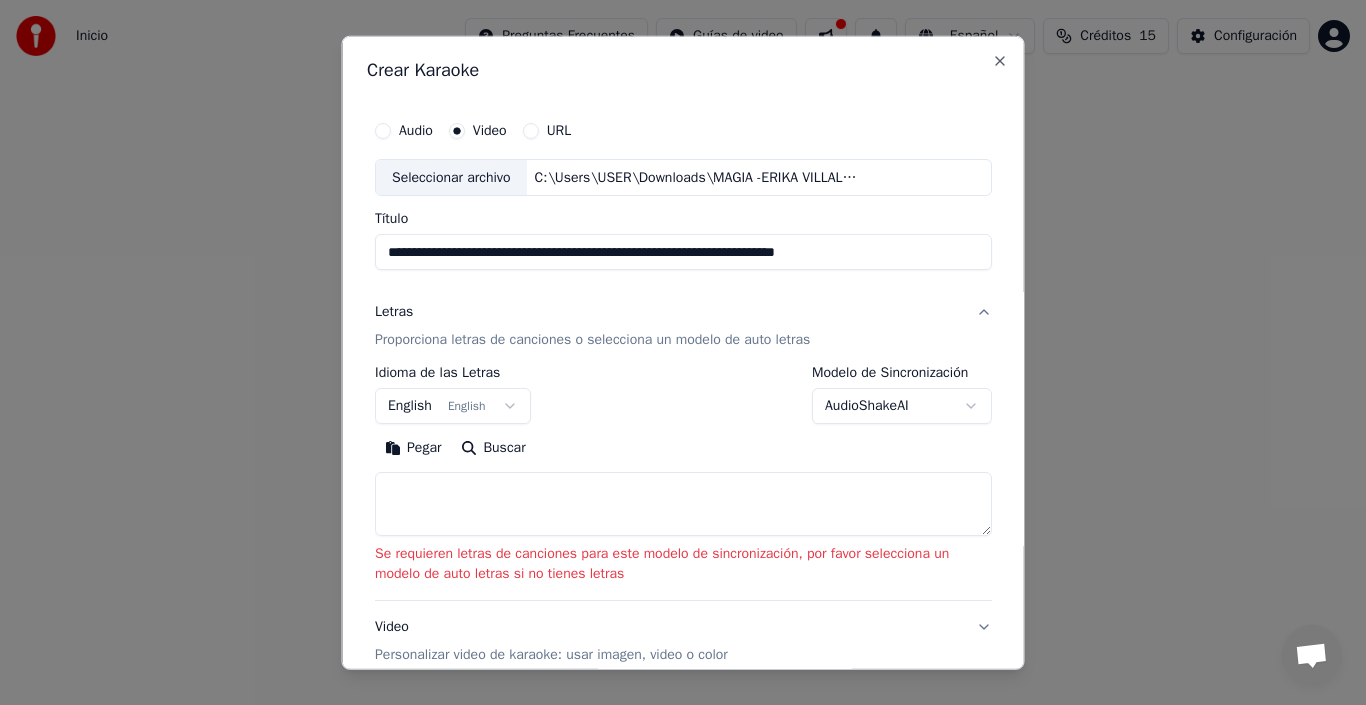 click on "Audio" at bounding box center [383, 130] 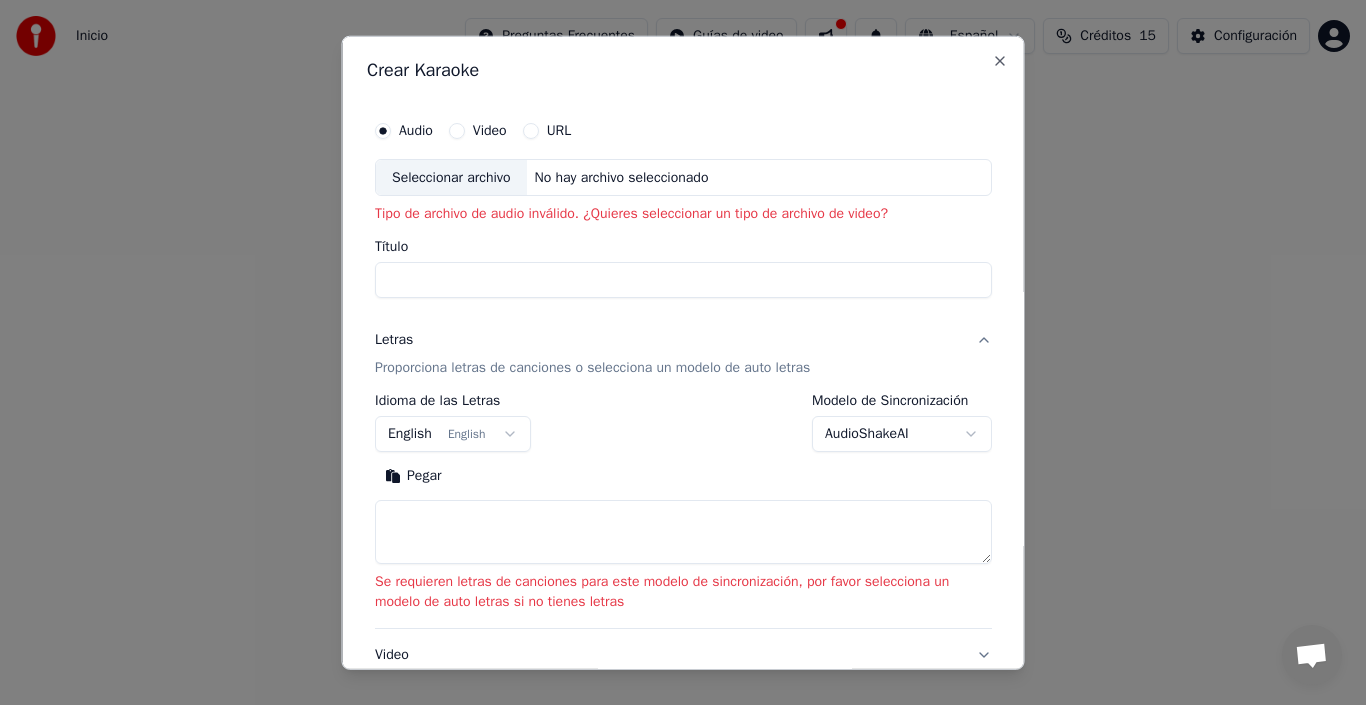 click on "Video" at bounding box center (456, 130) 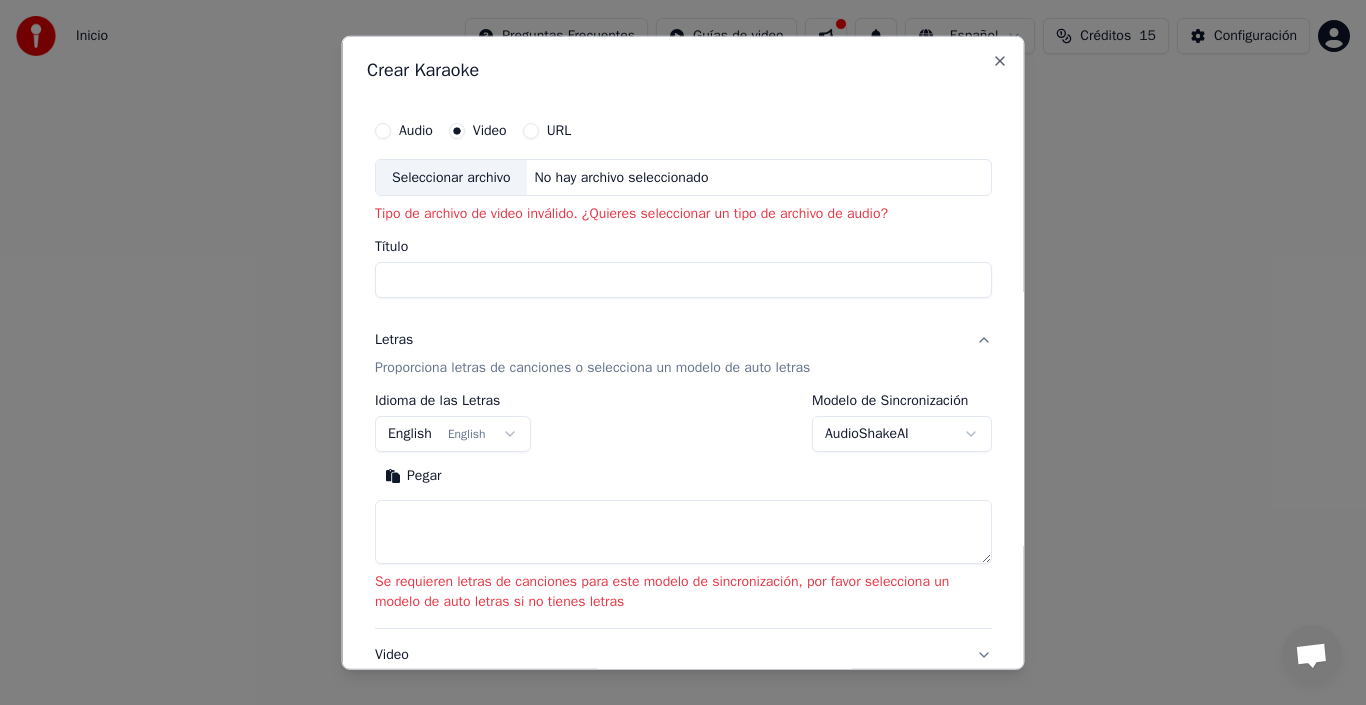 click on "Video" at bounding box center (456, 130) 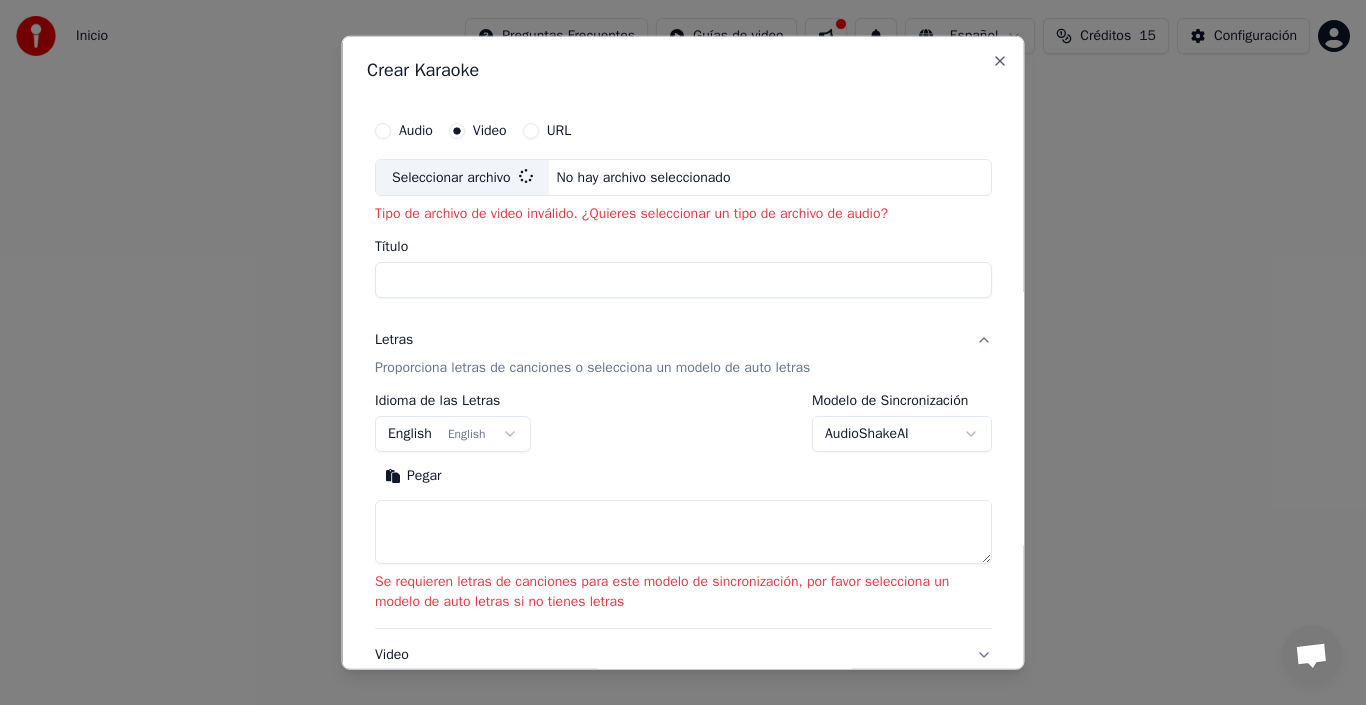 type on "**********" 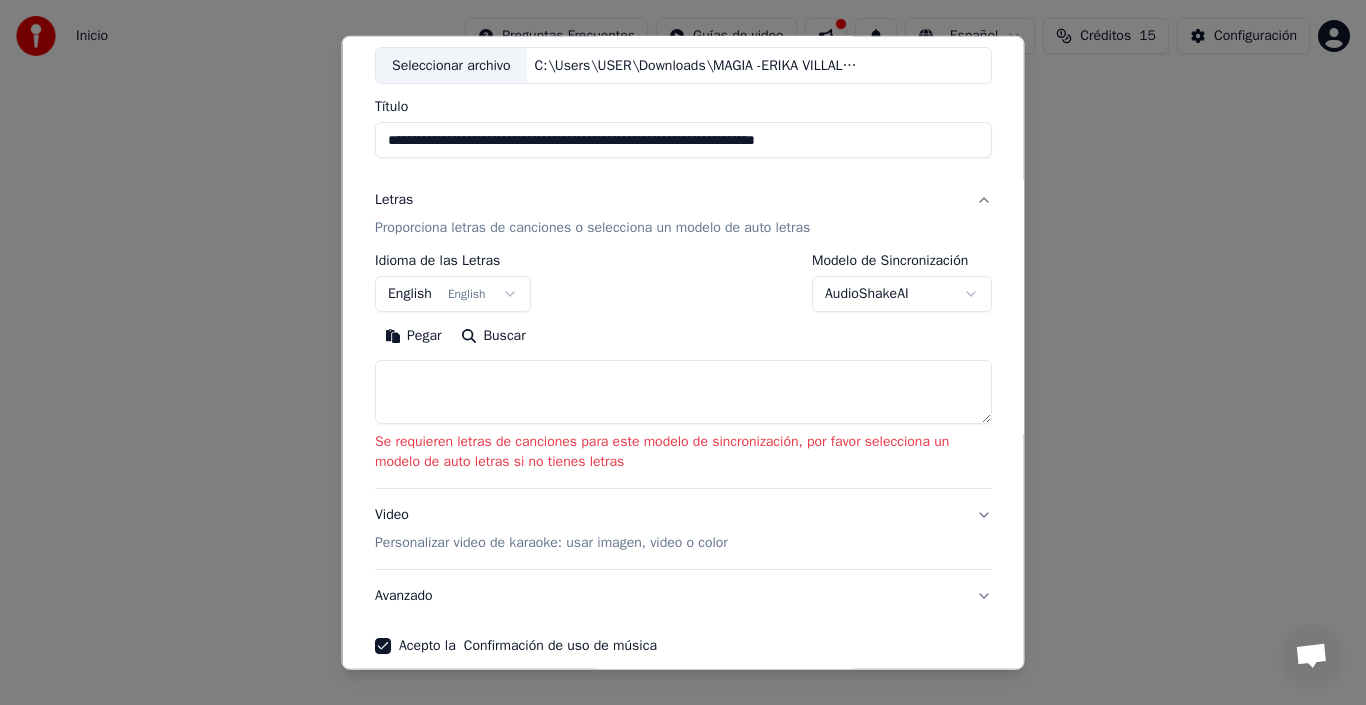 scroll, scrollTop: 205, scrollLeft: 0, axis: vertical 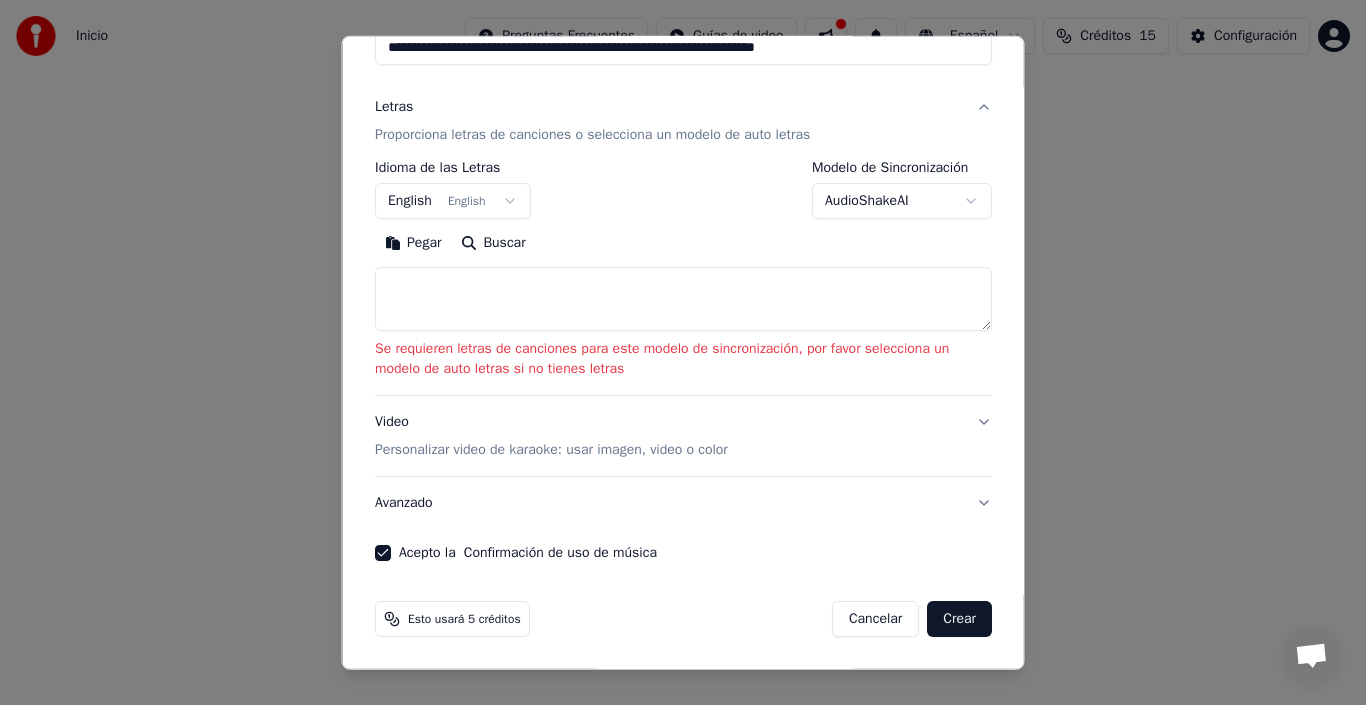 click on "Pegar" at bounding box center (413, 243) 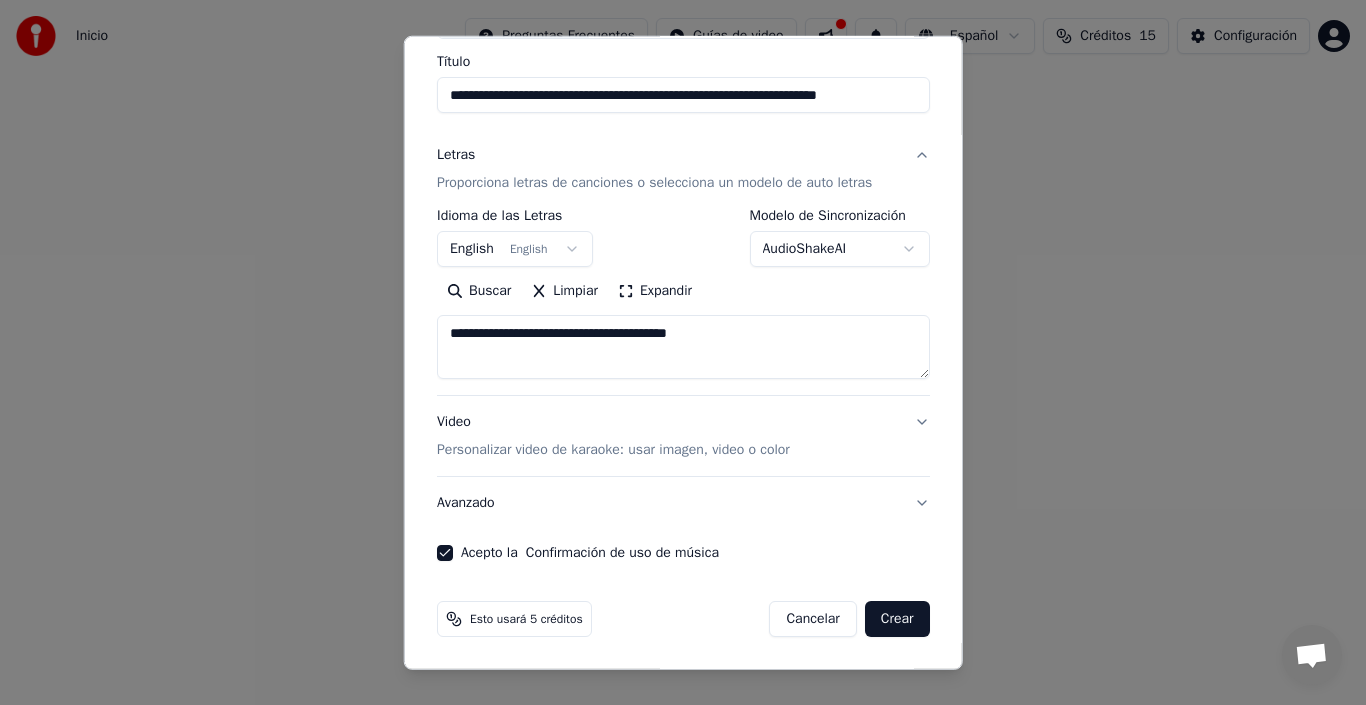 scroll, scrollTop: 157, scrollLeft: 0, axis: vertical 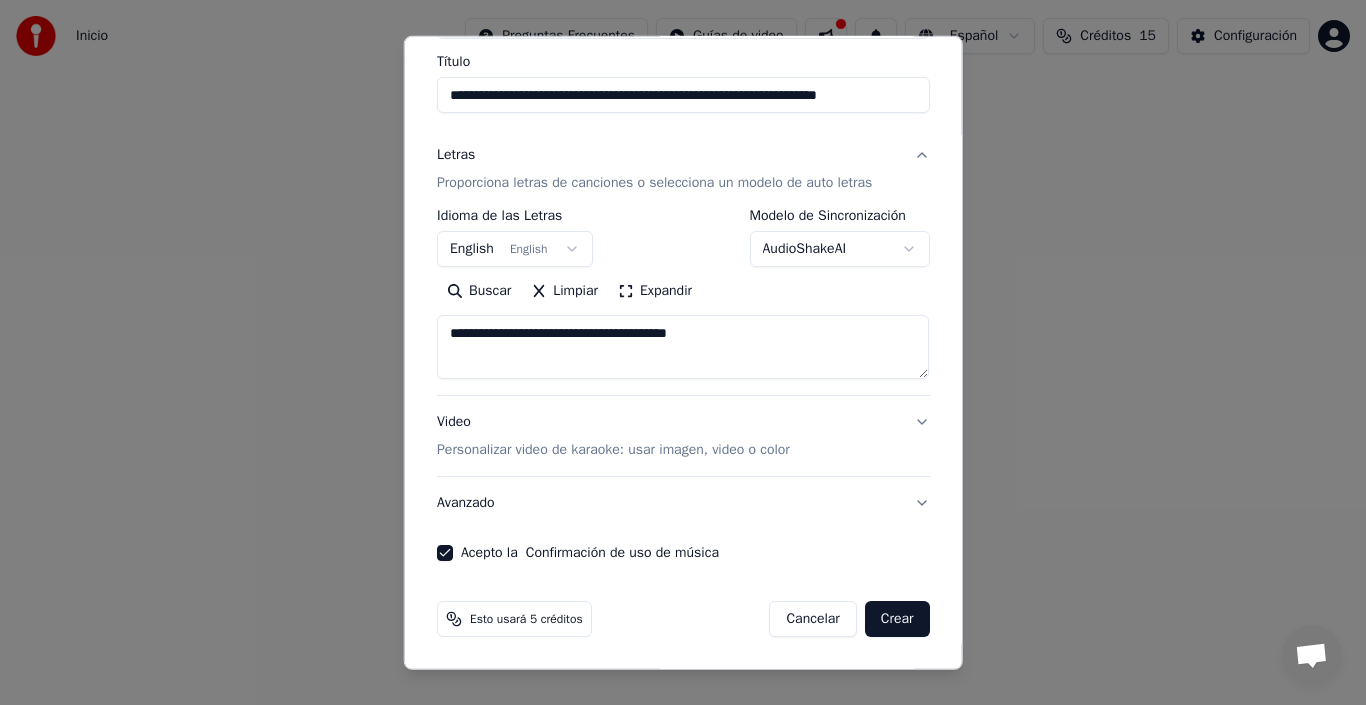 click on "**********" at bounding box center [683, 212] 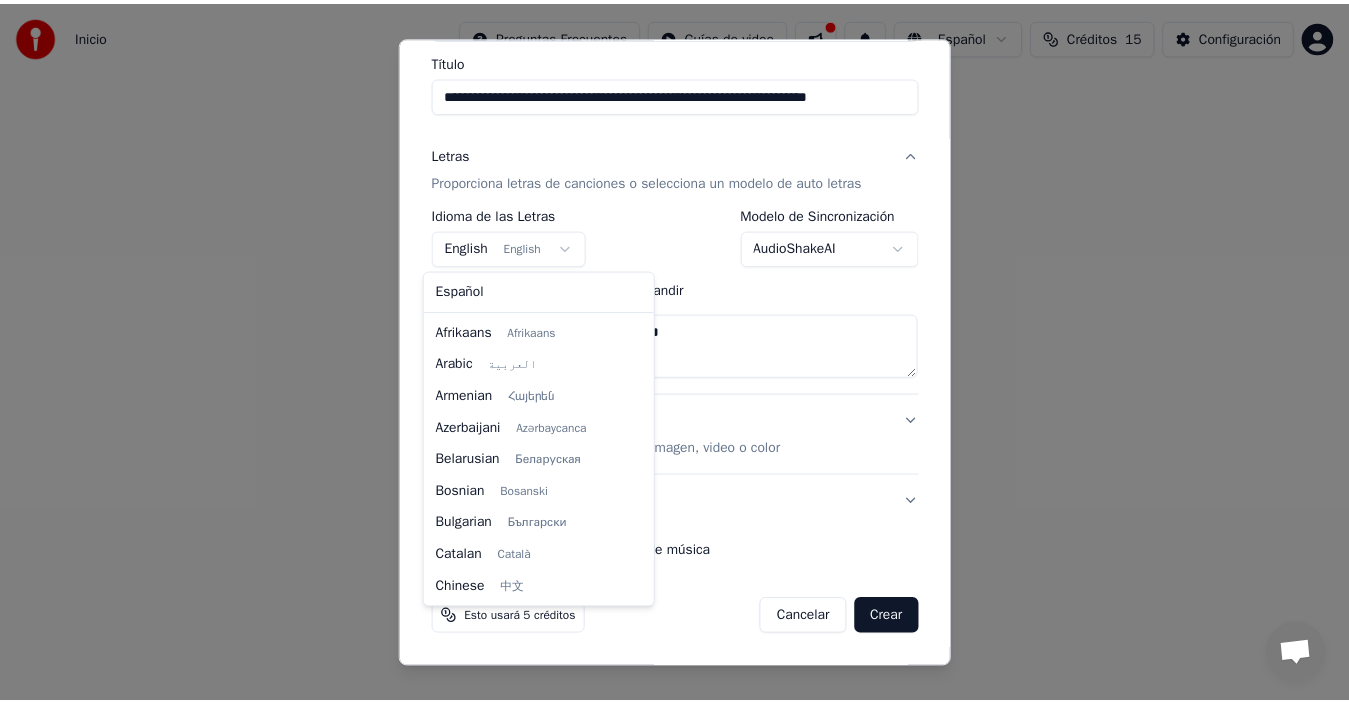 scroll, scrollTop: 160, scrollLeft: 0, axis: vertical 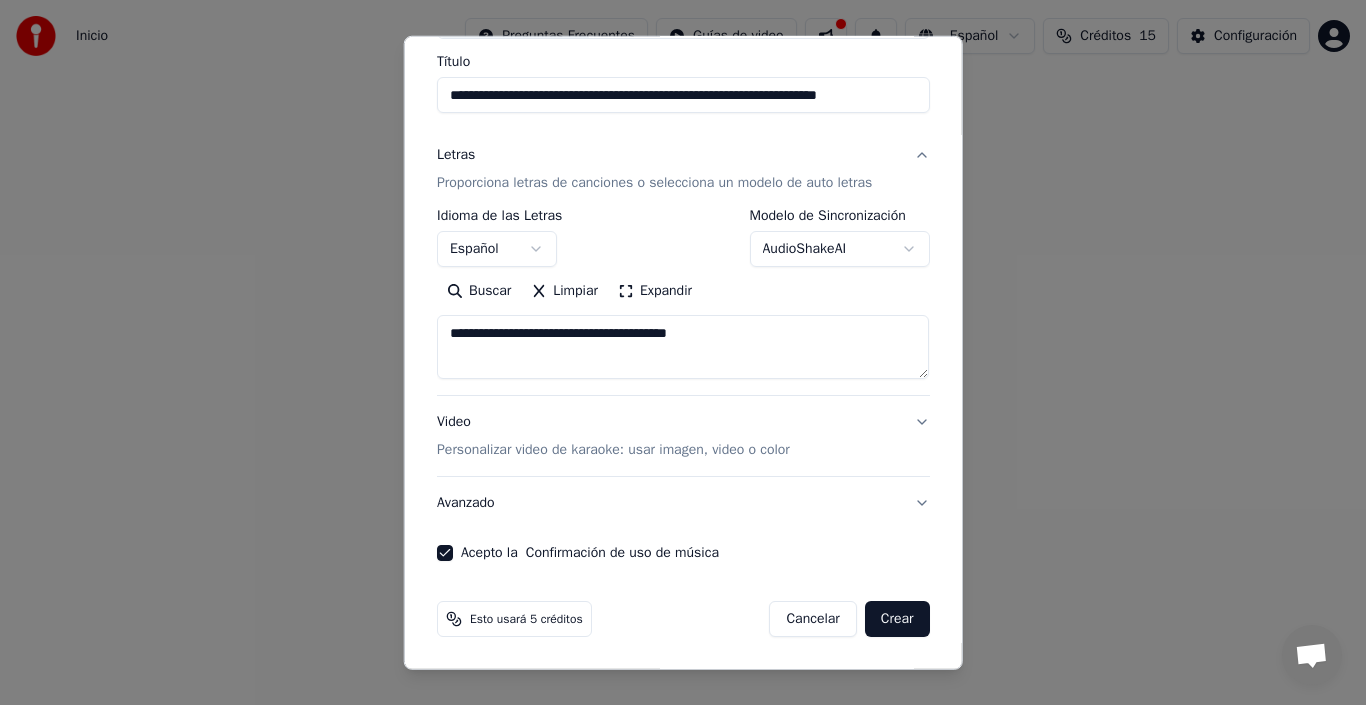 click on "Crear" at bounding box center (897, 619) 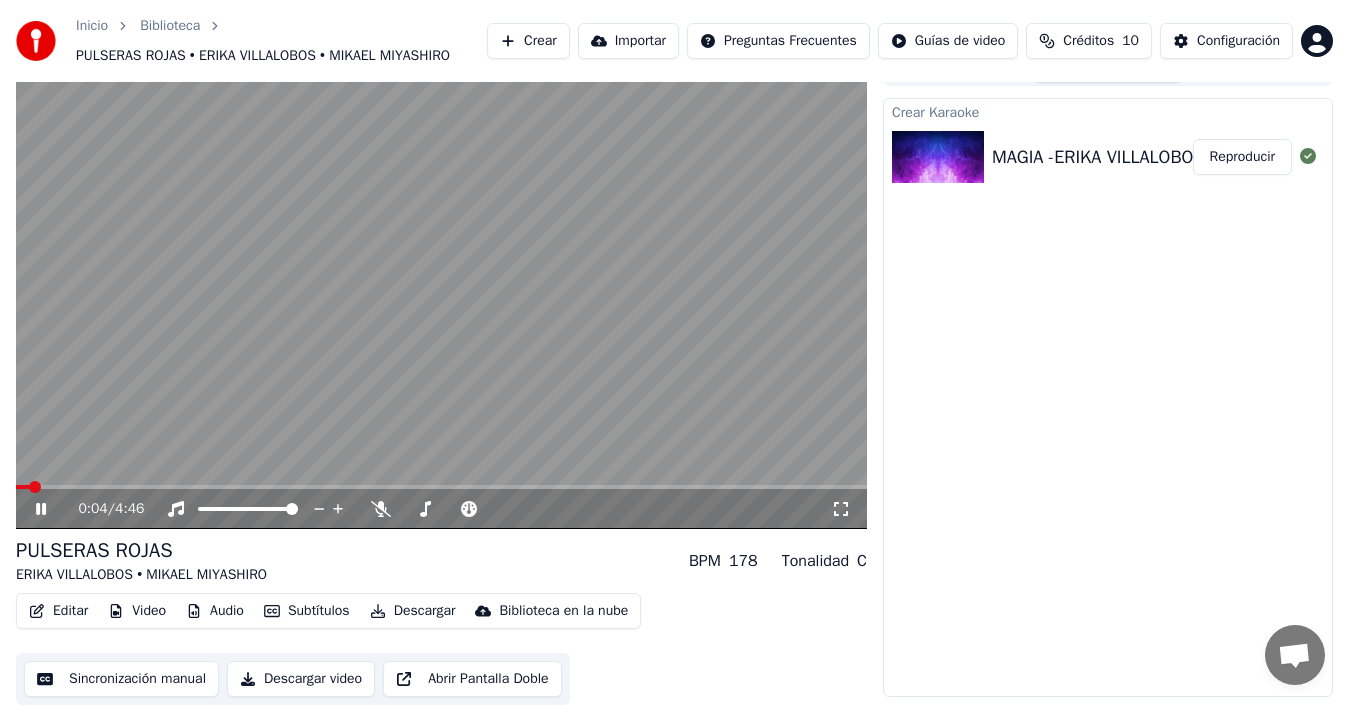 scroll, scrollTop: 0, scrollLeft: 0, axis: both 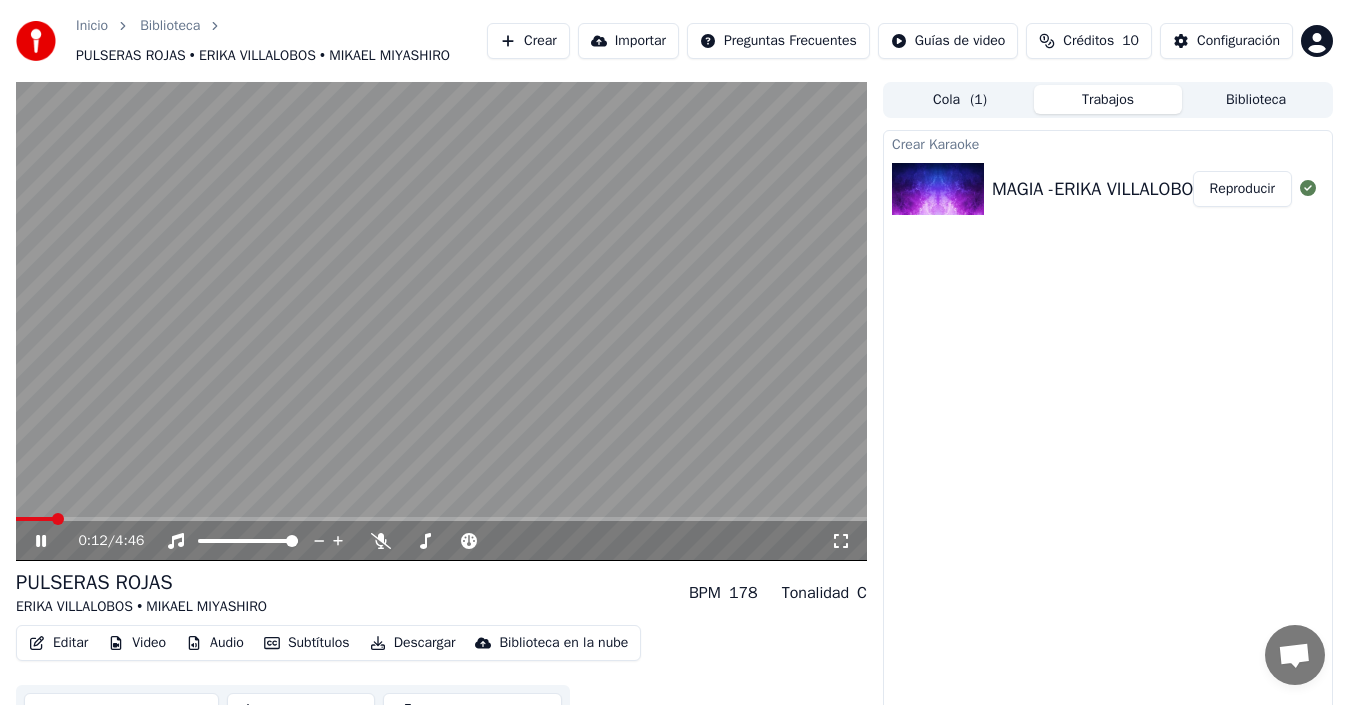 click at bounding box center (441, 519) 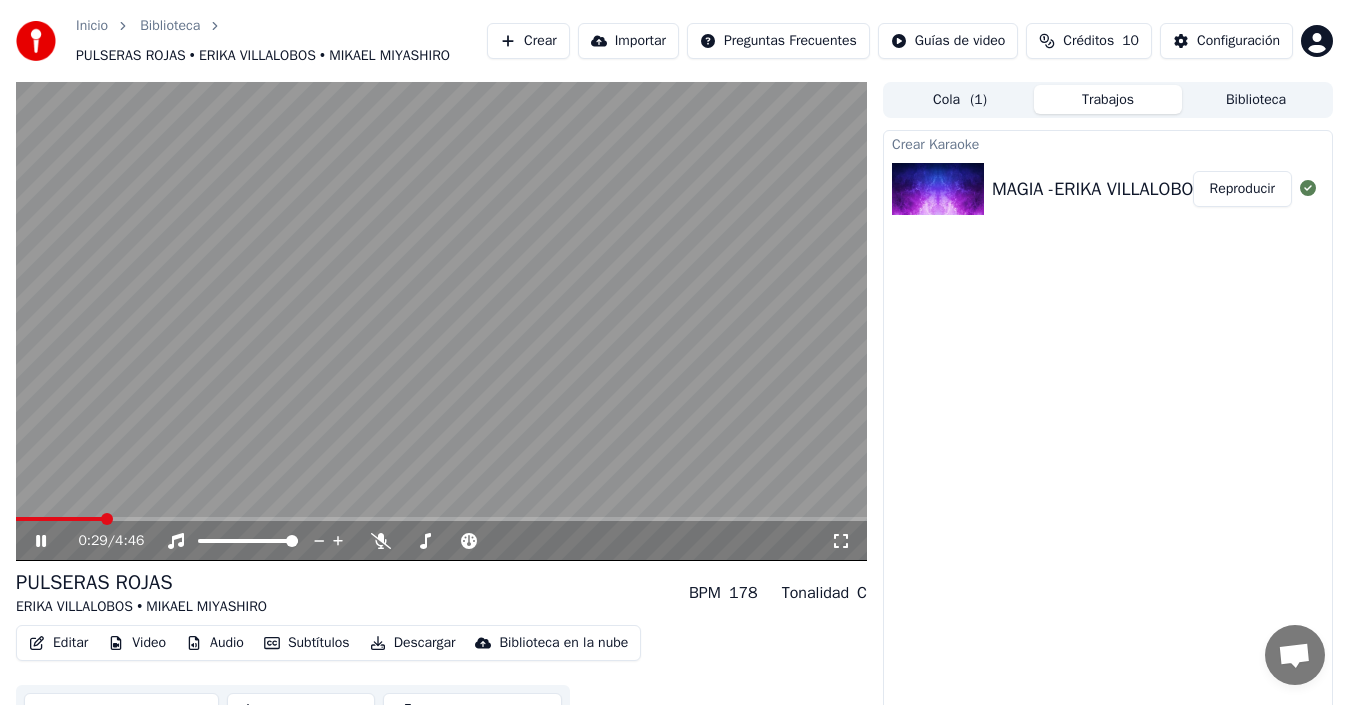 click at bounding box center (441, 519) 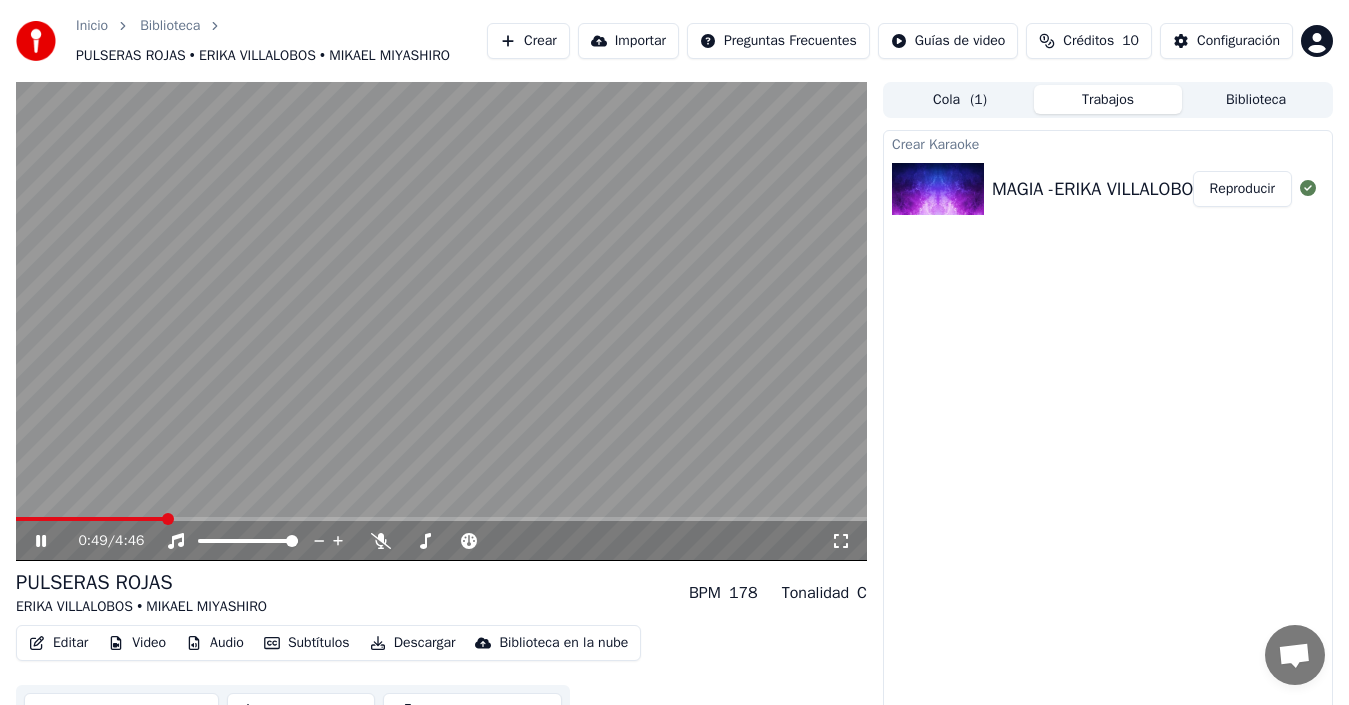 click at bounding box center (441, 321) 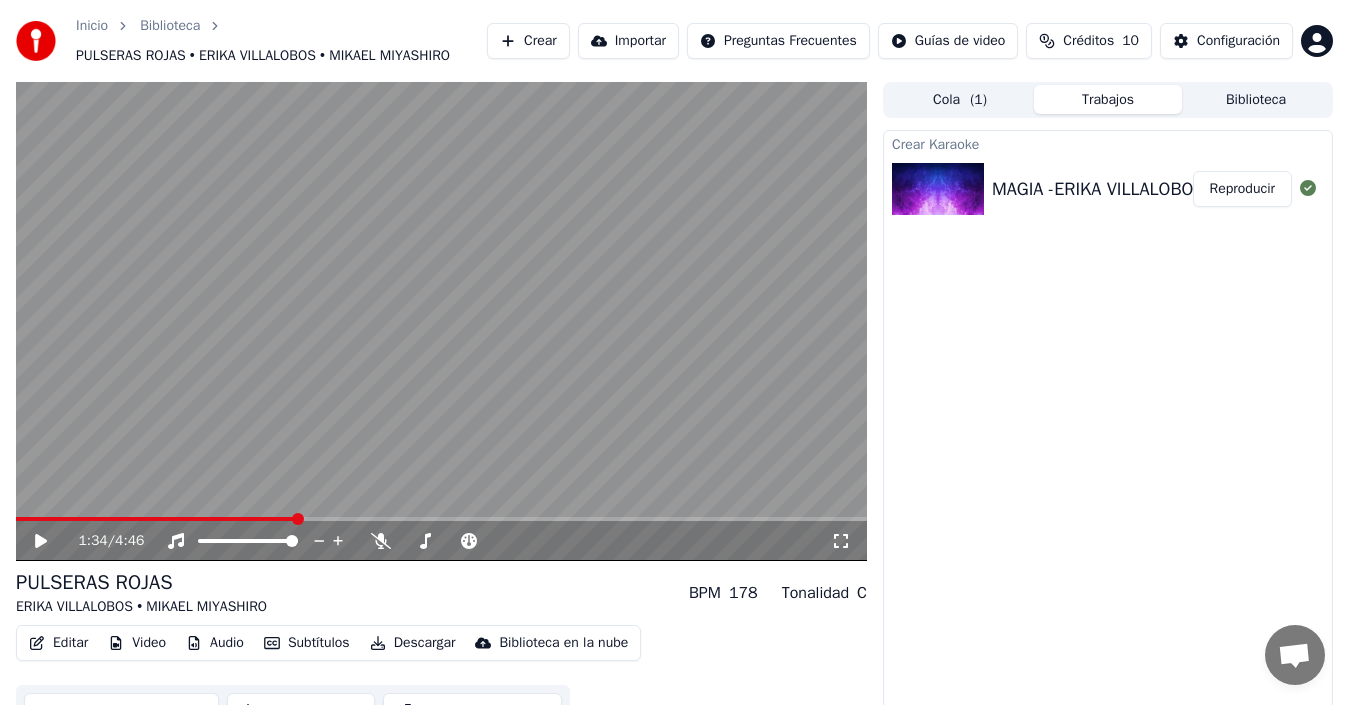 click at bounding box center (441, 519) 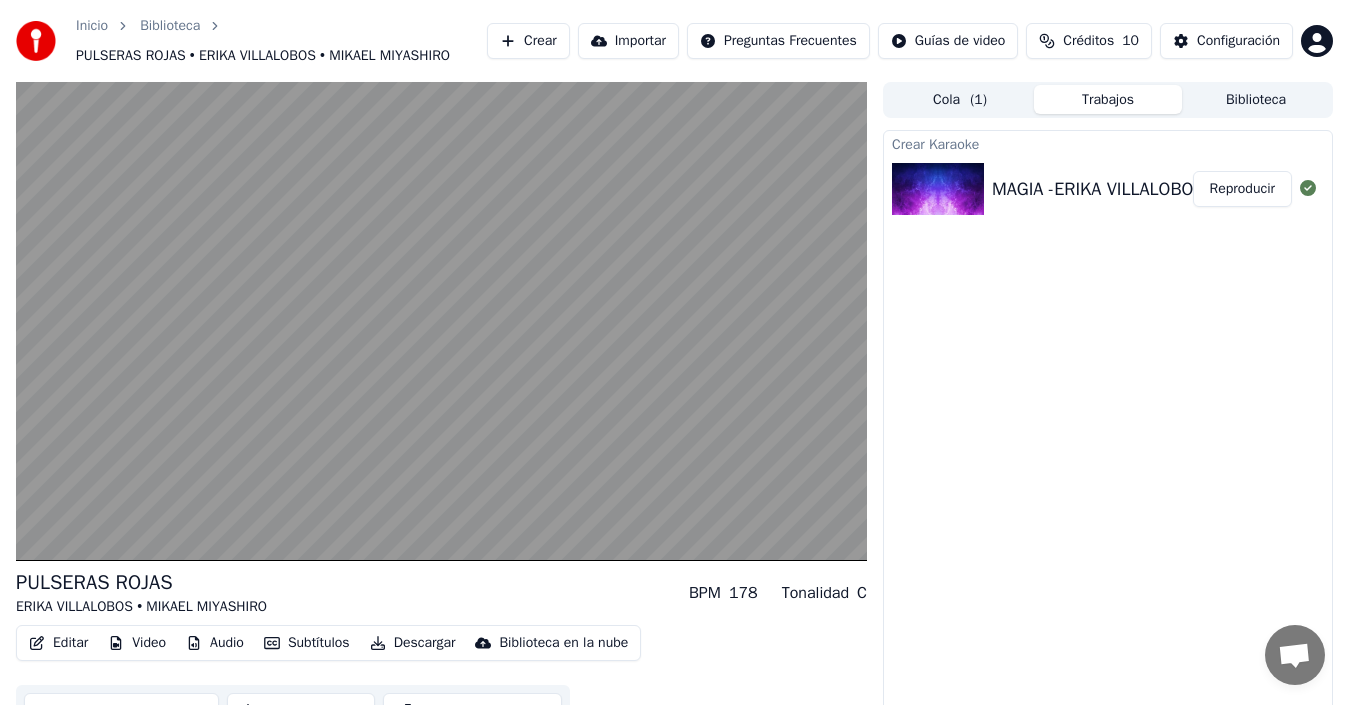 click on "Descargar" at bounding box center (413, 643) 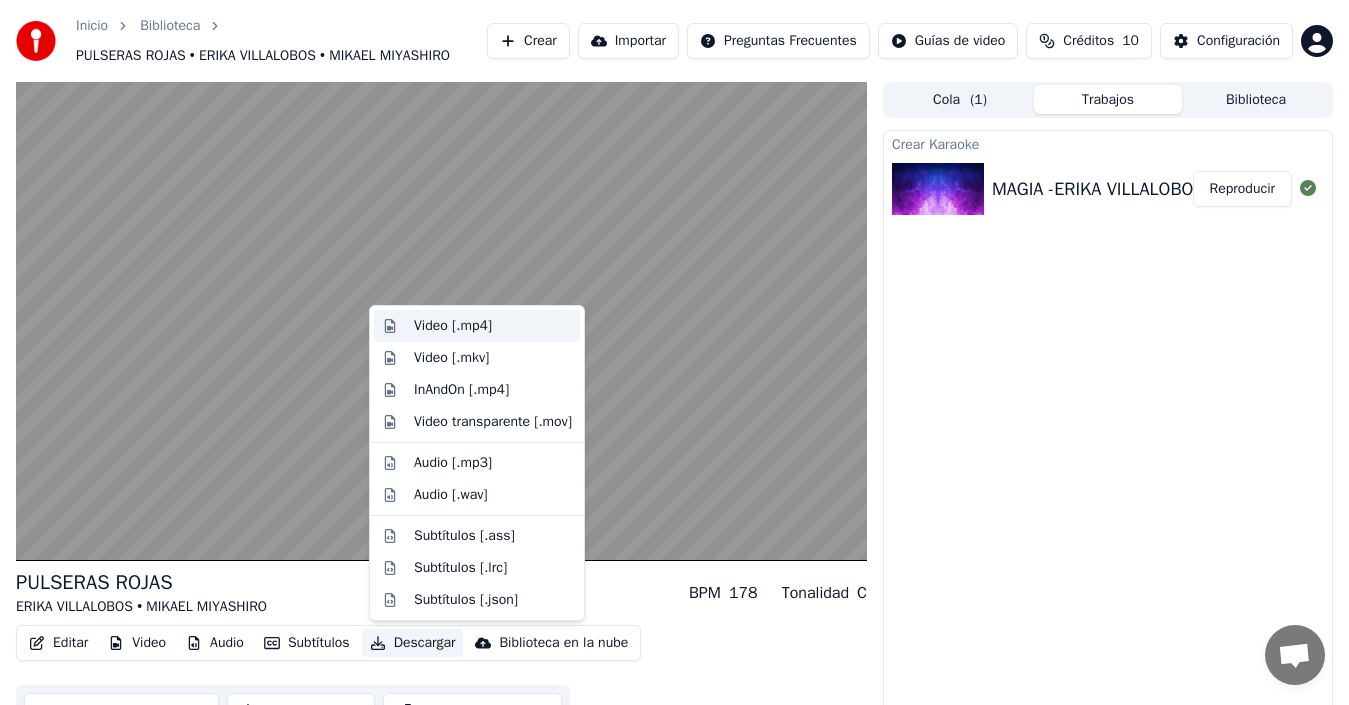 click on "Video [.mp4]" at bounding box center (453, 326) 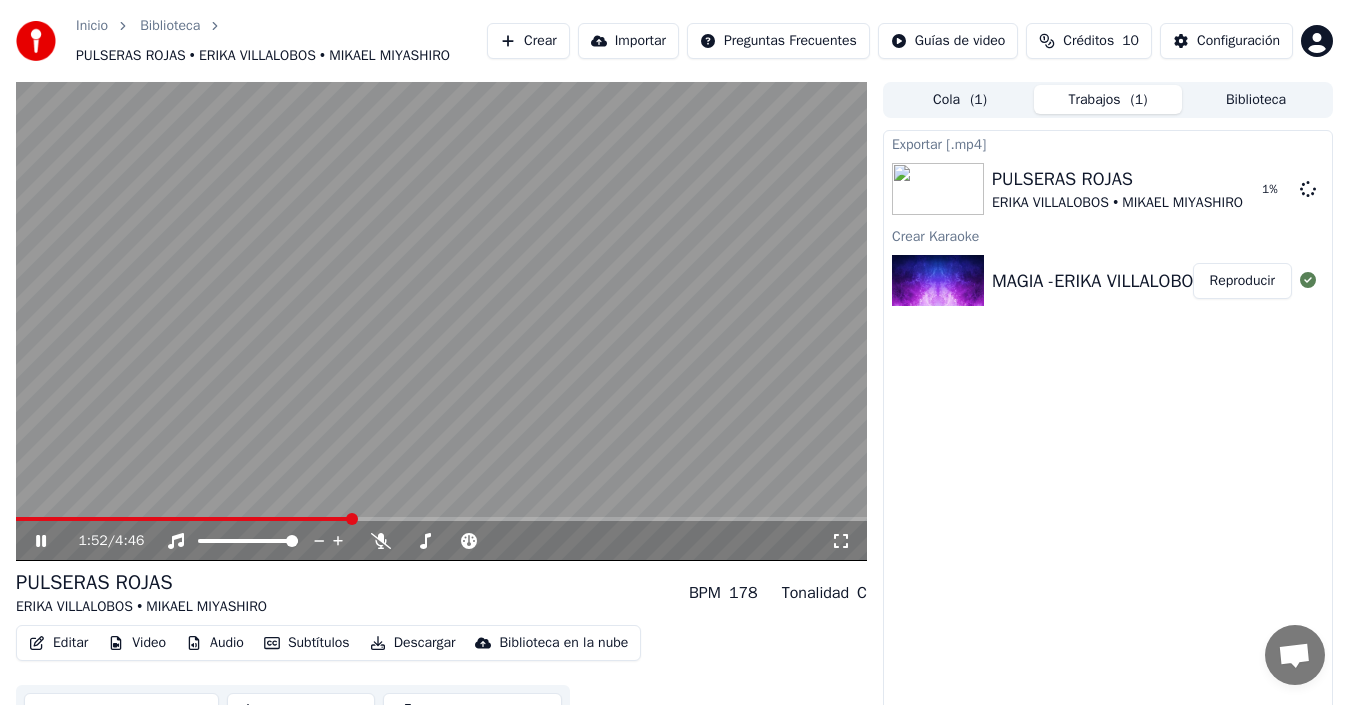 click at bounding box center (441, 321) 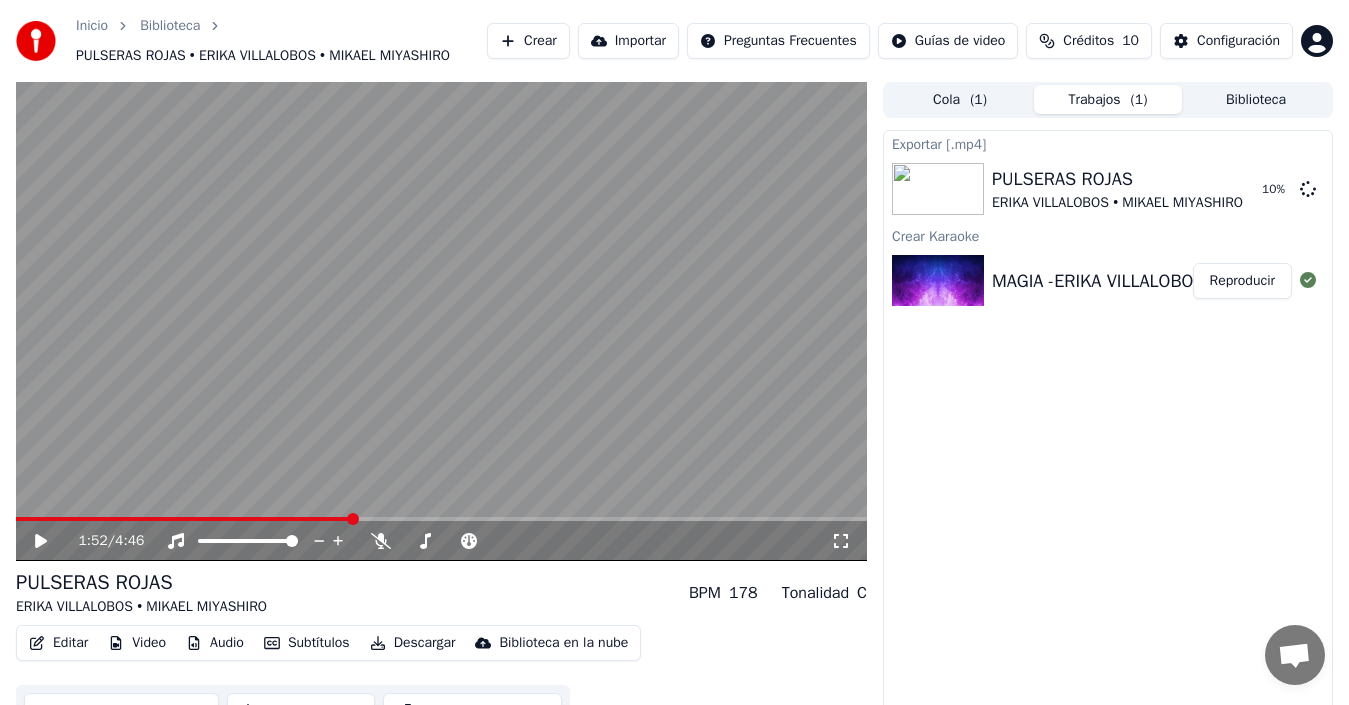 click on "Descargar" at bounding box center [413, 643] 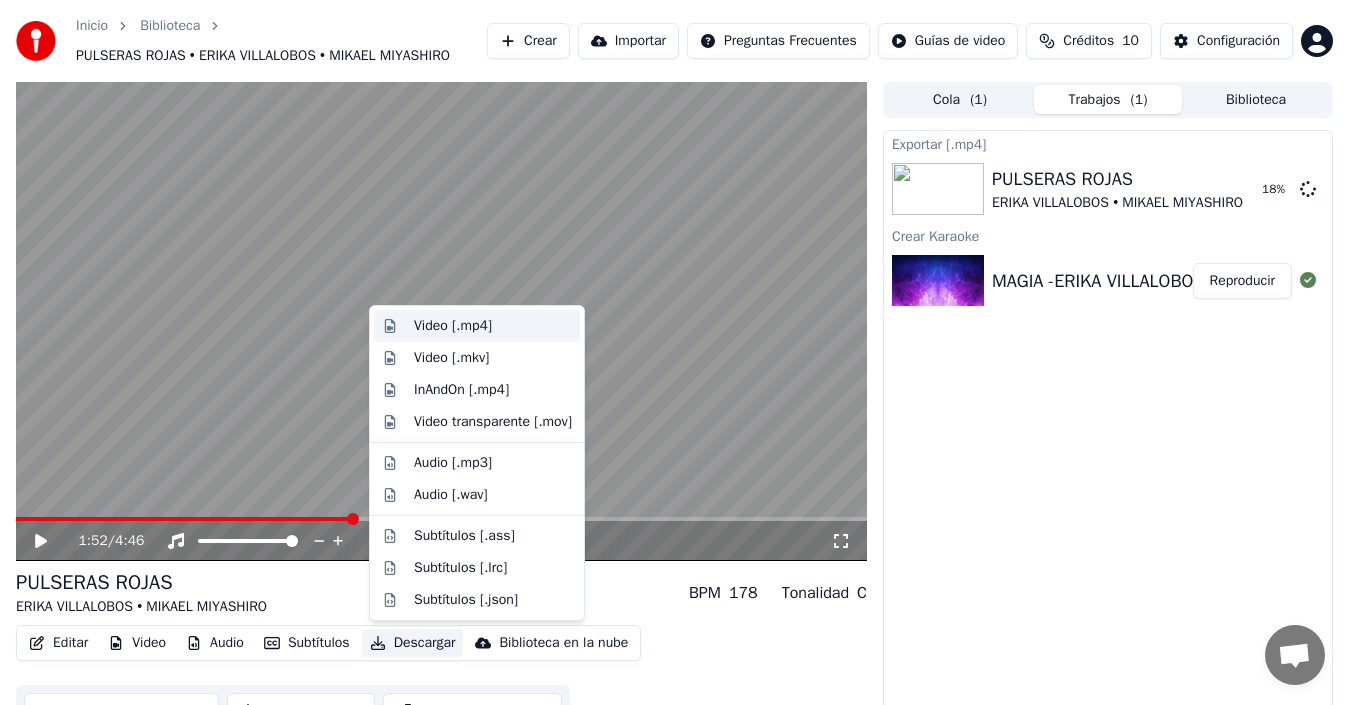 click on "Video [.mp4]" at bounding box center [453, 326] 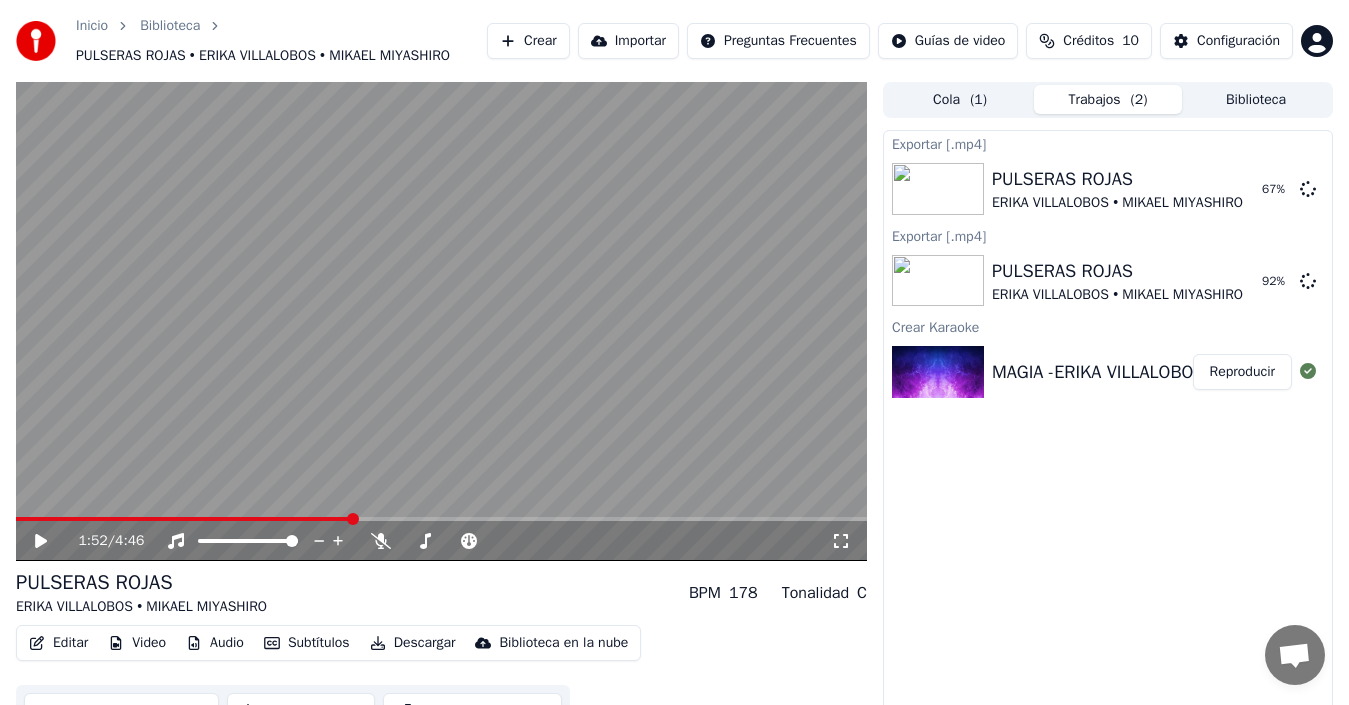 click on "Reproducir" at bounding box center [1242, 372] 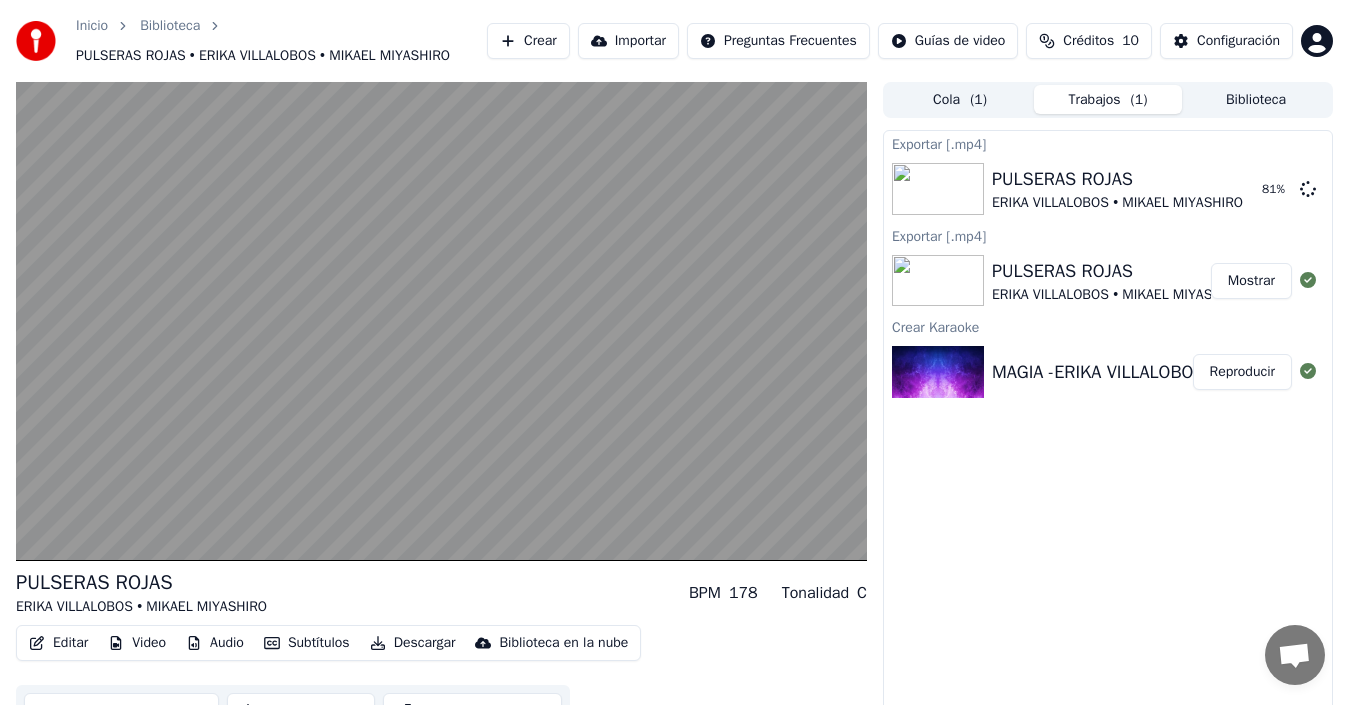 click on "Mostrar" at bounding box center (1251, 281) 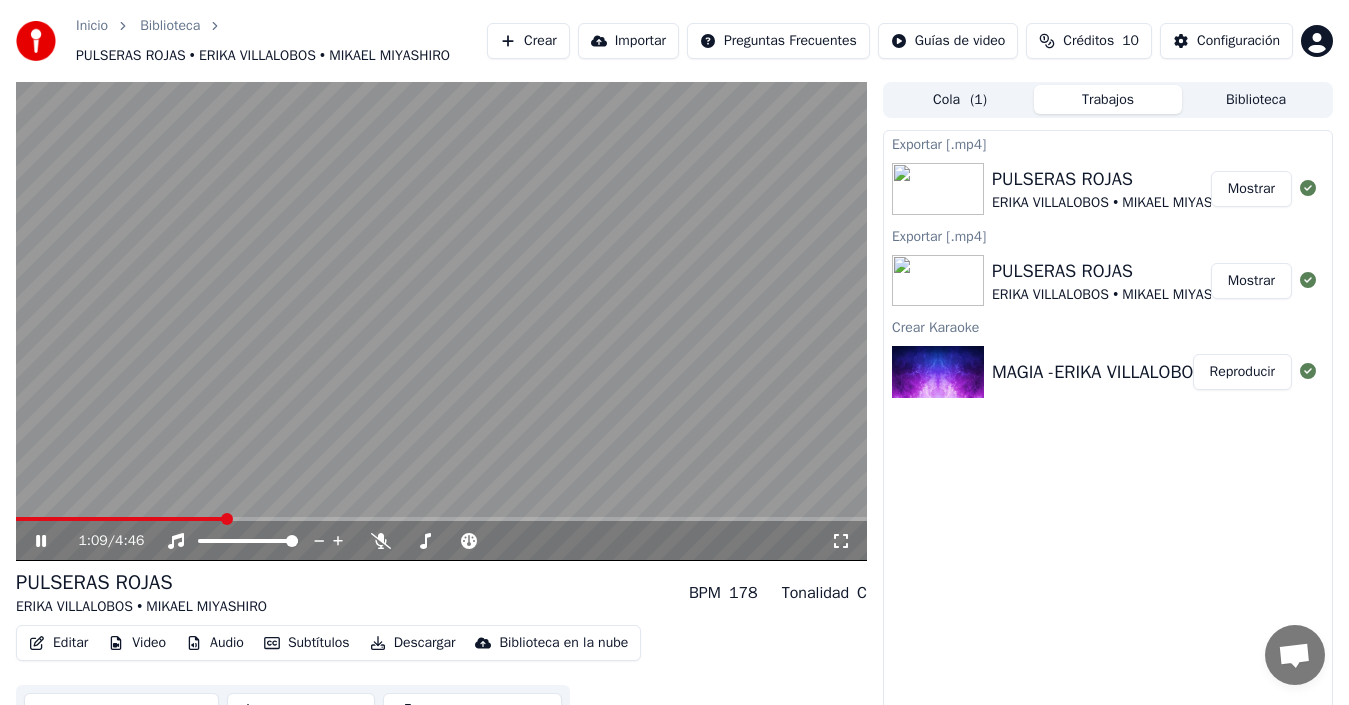 click on "Importar" at bounding box center [628, 41] 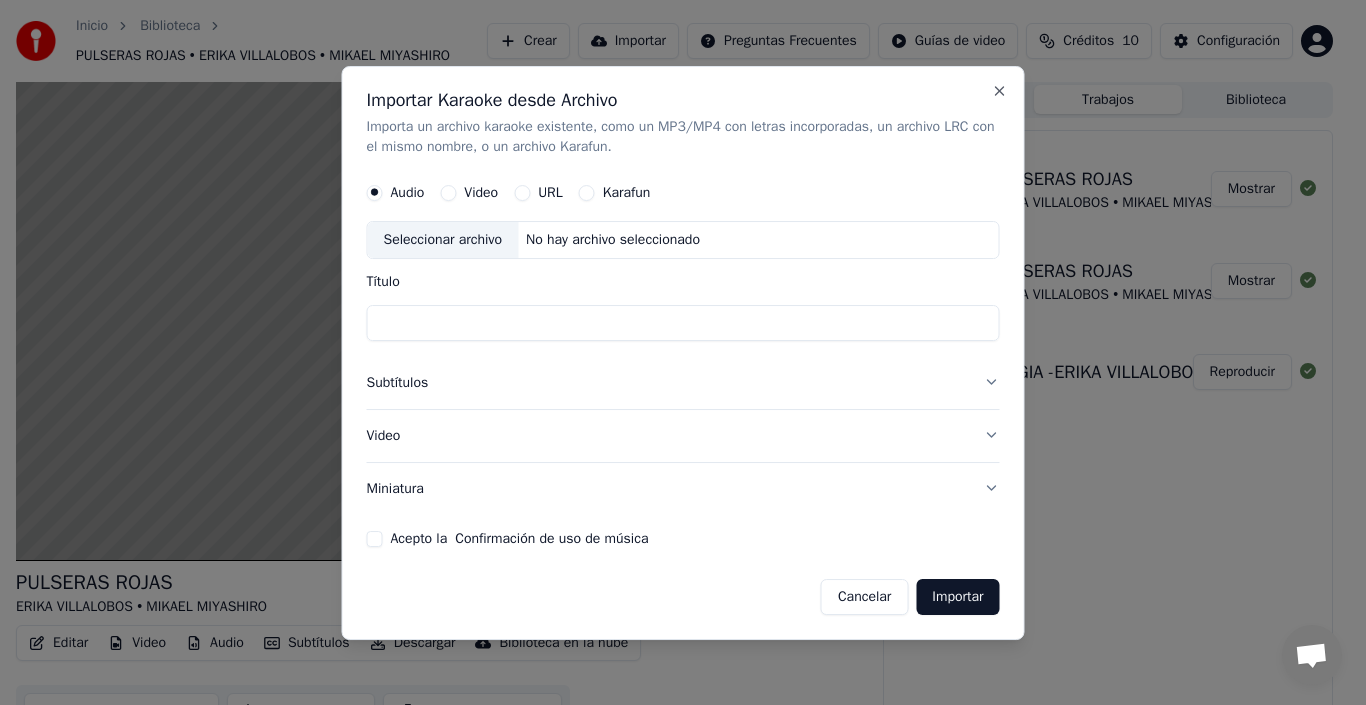 click on "Título" at bounding box center [683, 323] 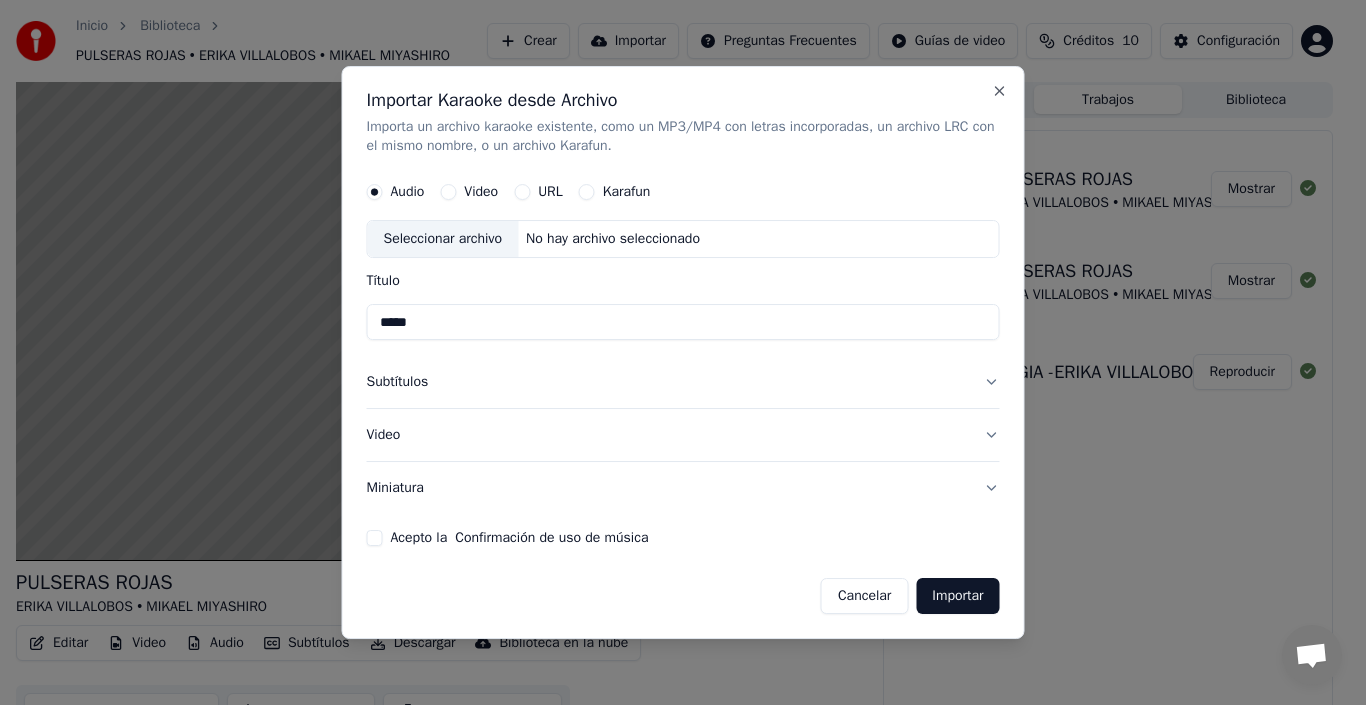 type on "*****" 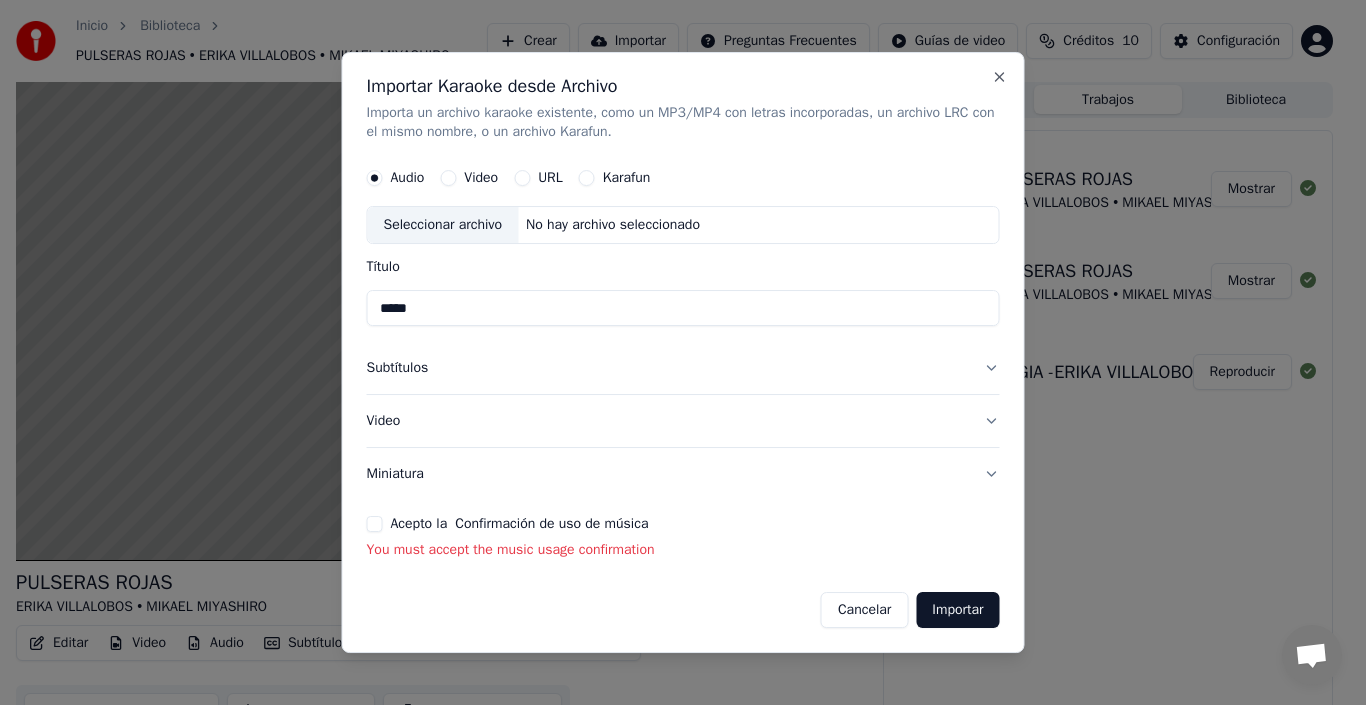 click on "Video" at bounding box center [448, 179] 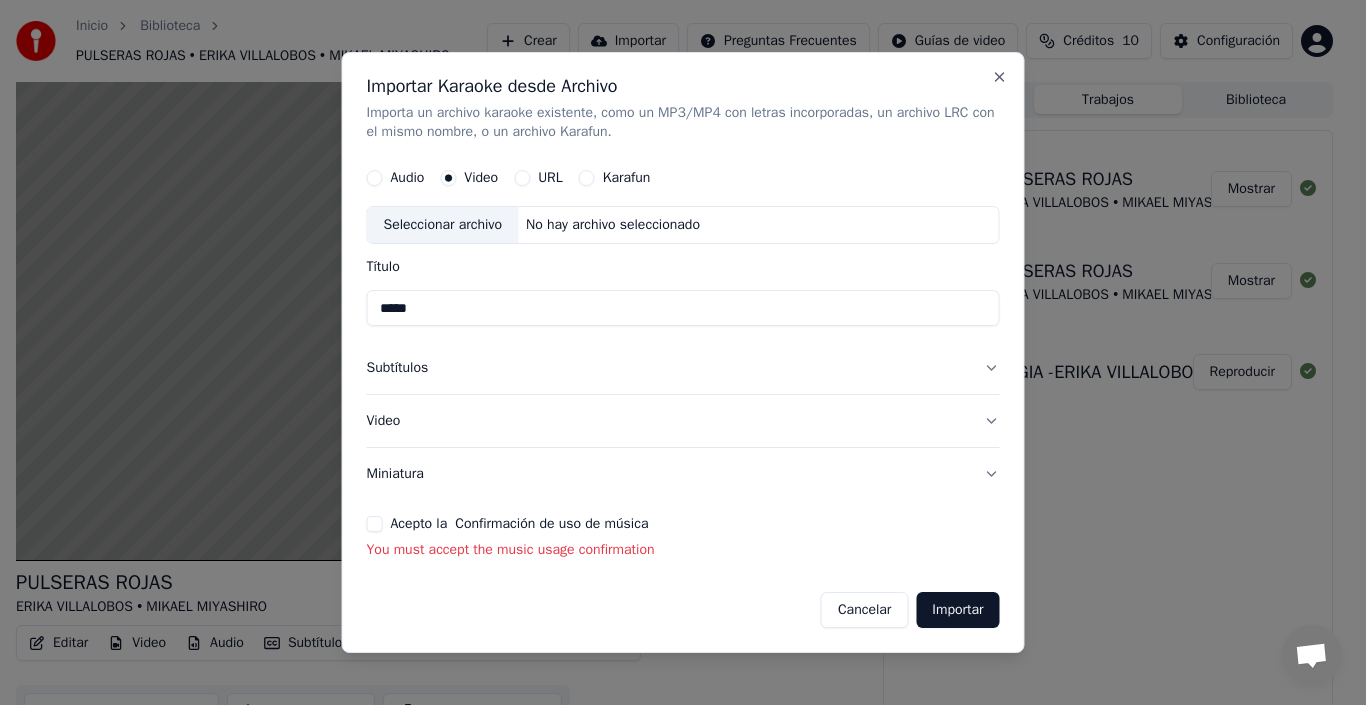 click on "Importar" at bounding box center [957, 610] 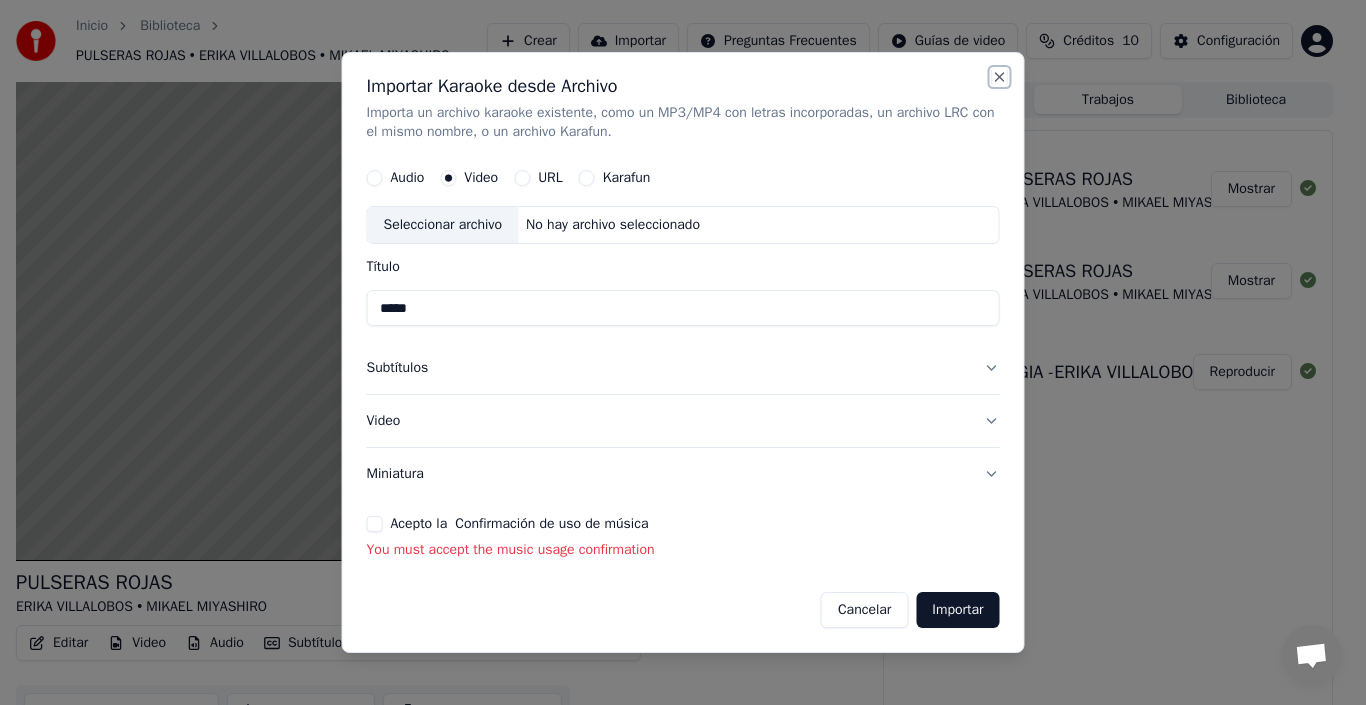 click on "Close" at bounding box center (1000, 77) 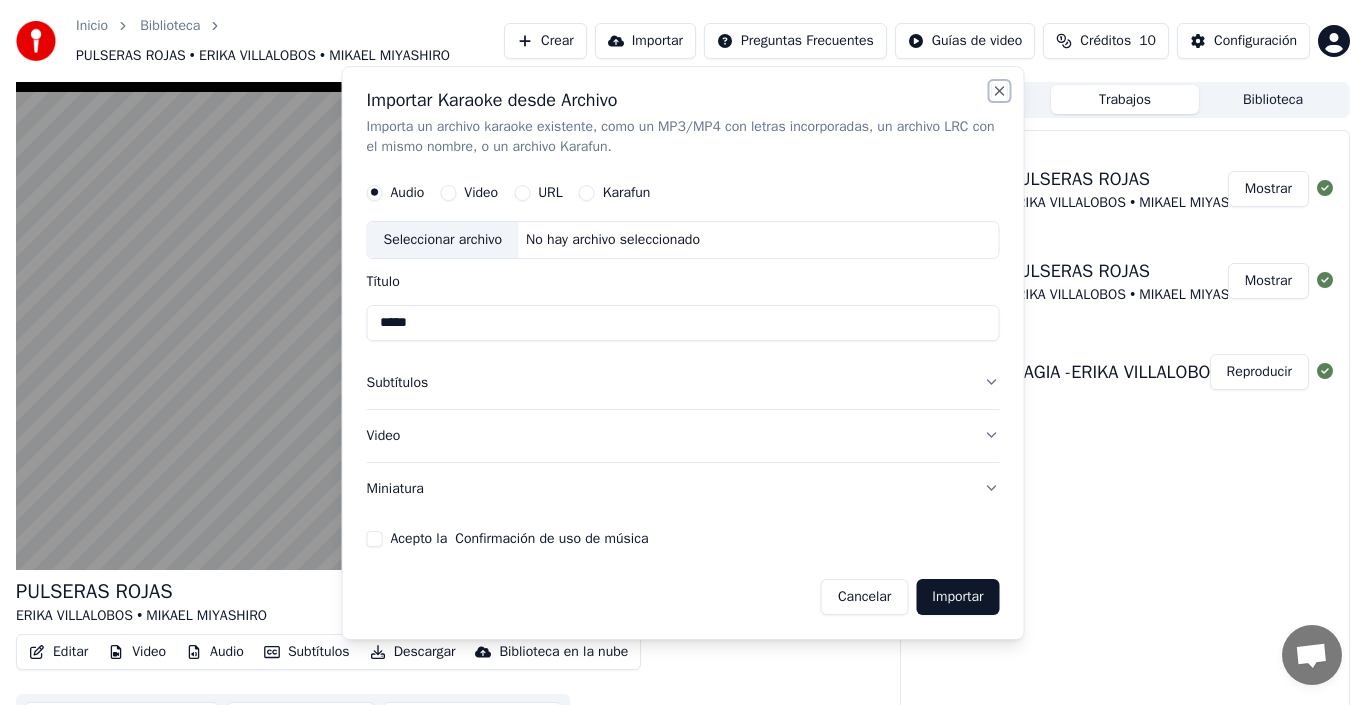 type 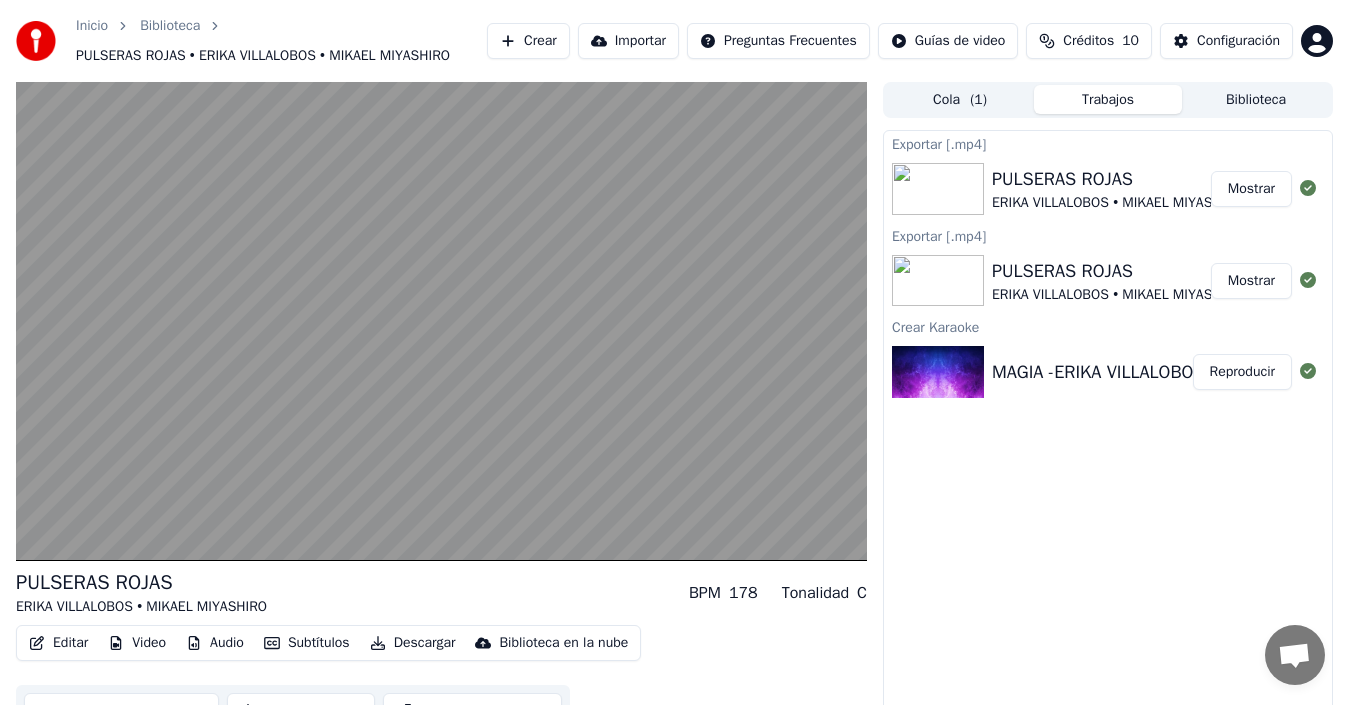 click on "Mostrar" at bounding box center [1251, 189] 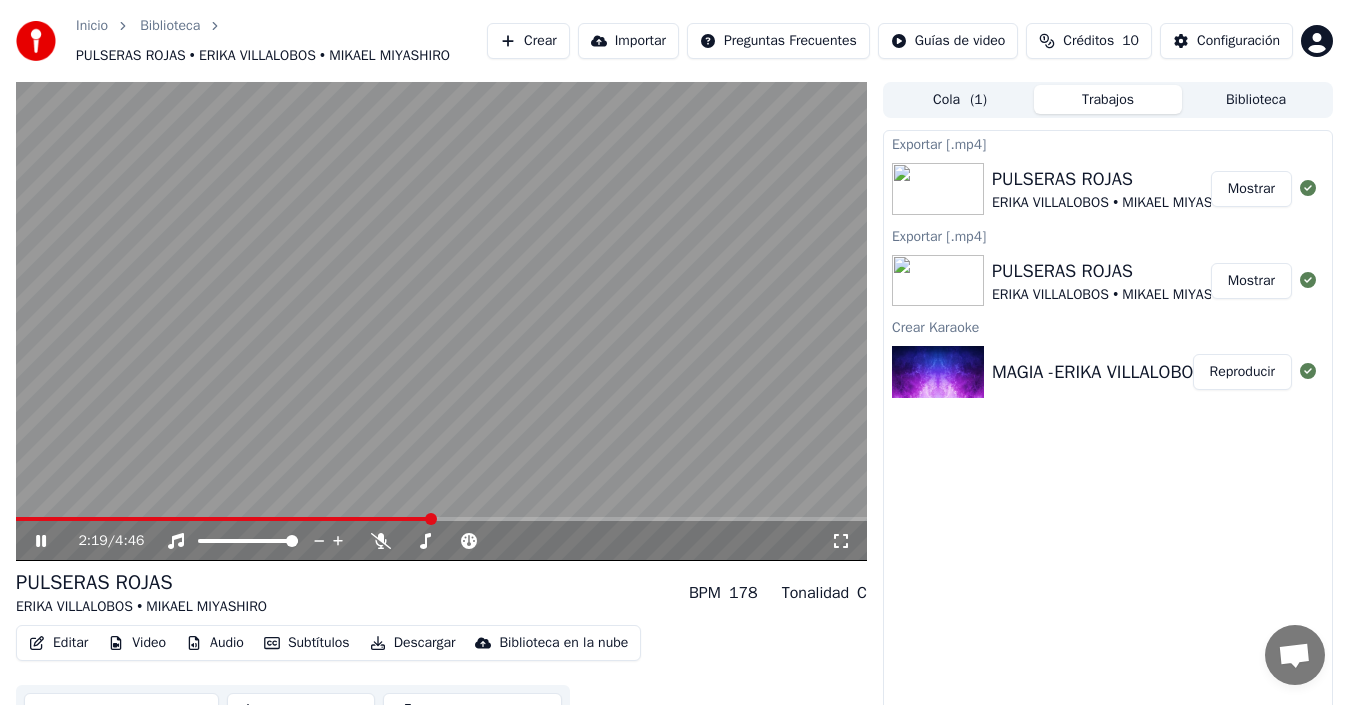 click at bounding box center [441, 321] 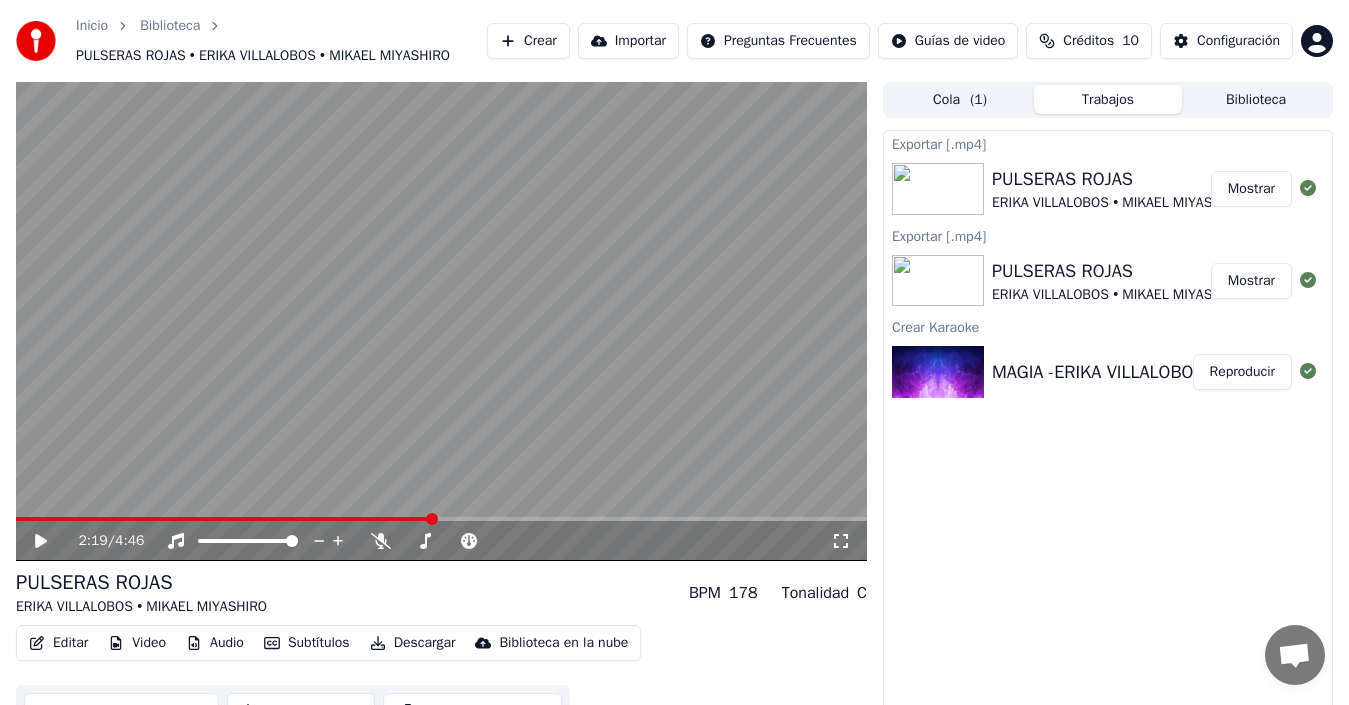 click 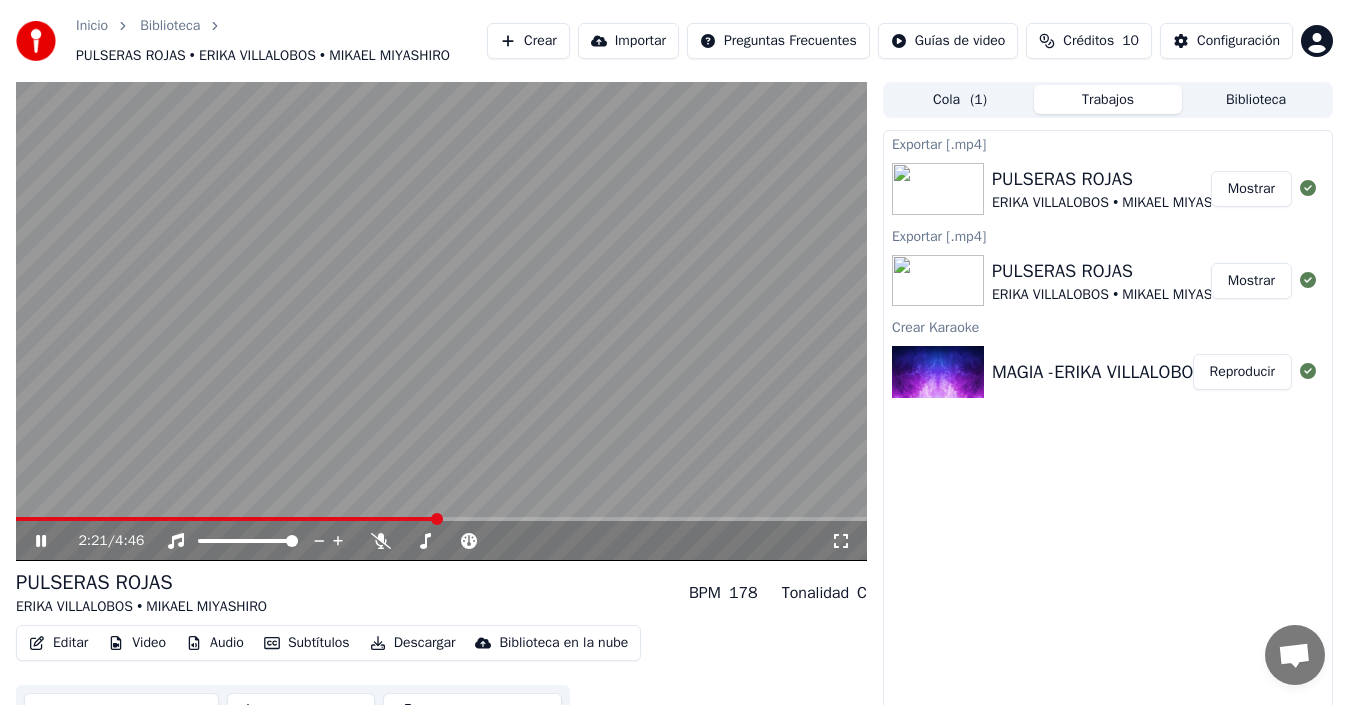 click 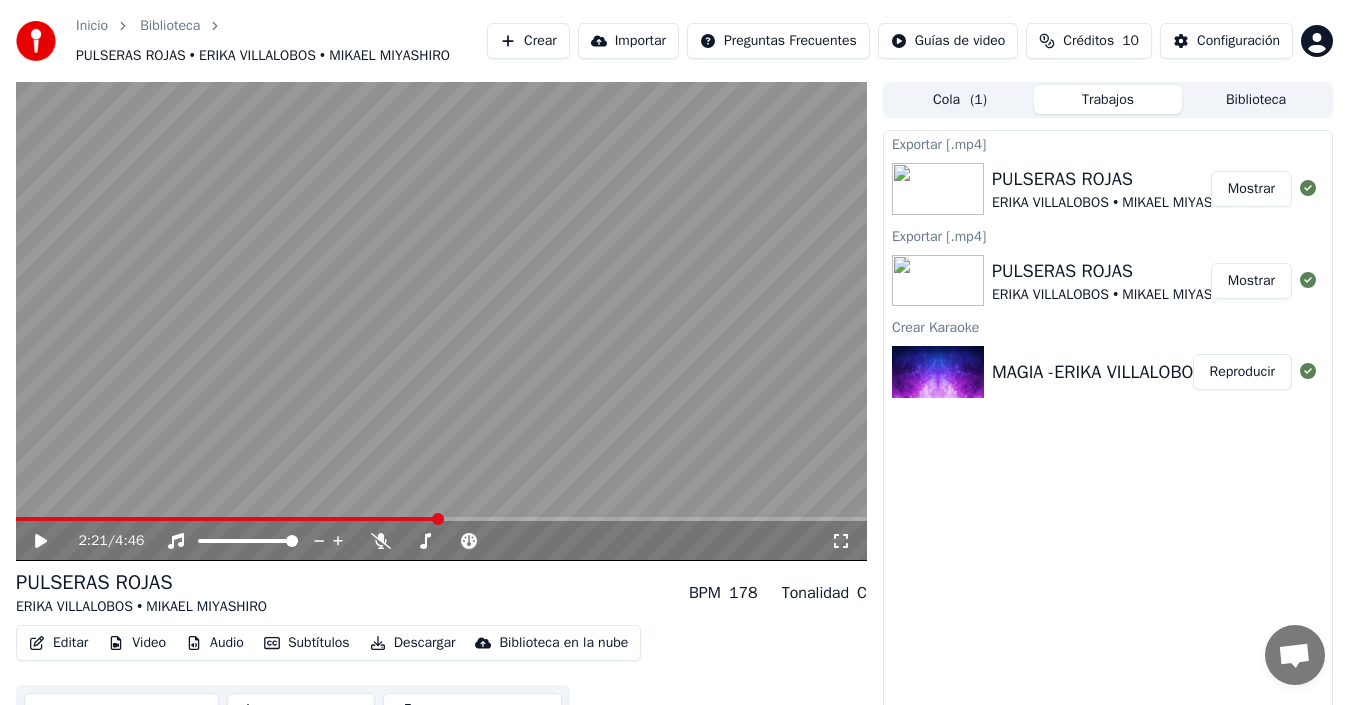 click on "Crear" at bounding box center (528, 41) 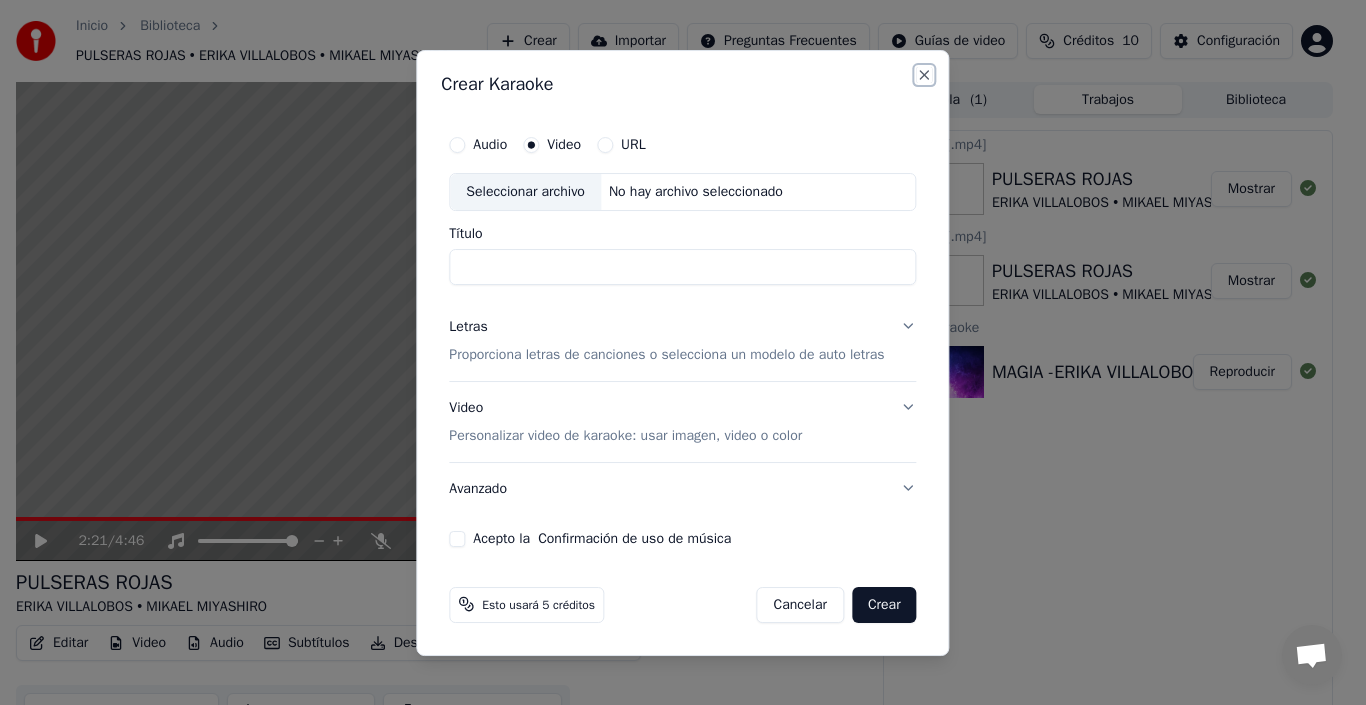click on "Close" at bounding box center (925, 75) 